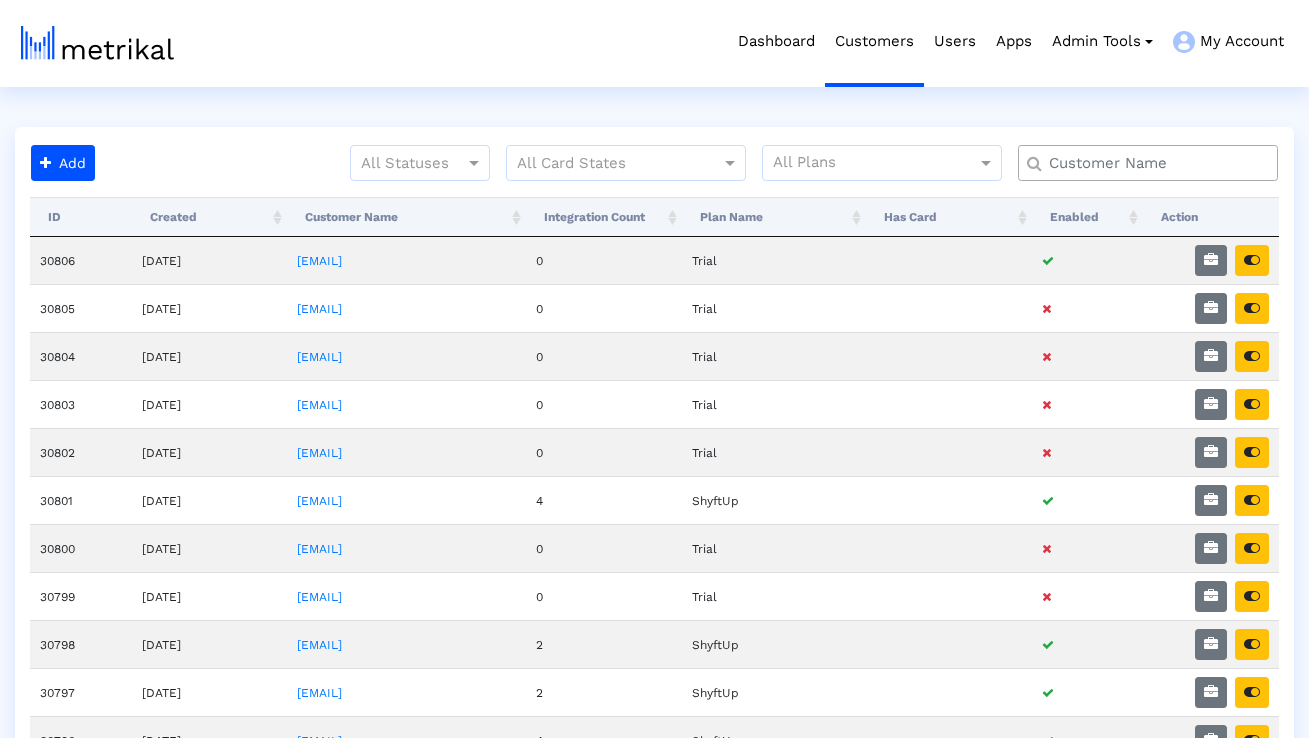 scroll, scrollTop: 0, scrollLeft: 0, axis: both 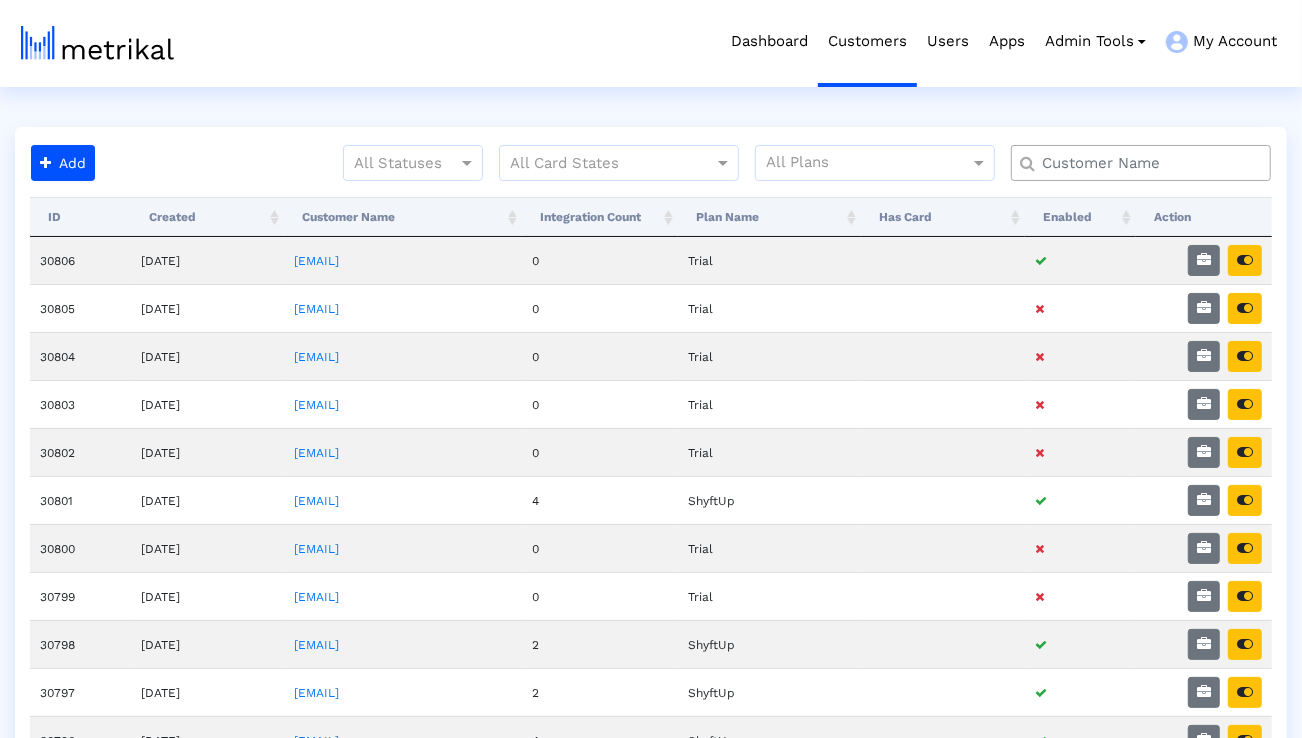 click at bounding box center (1145, 163) 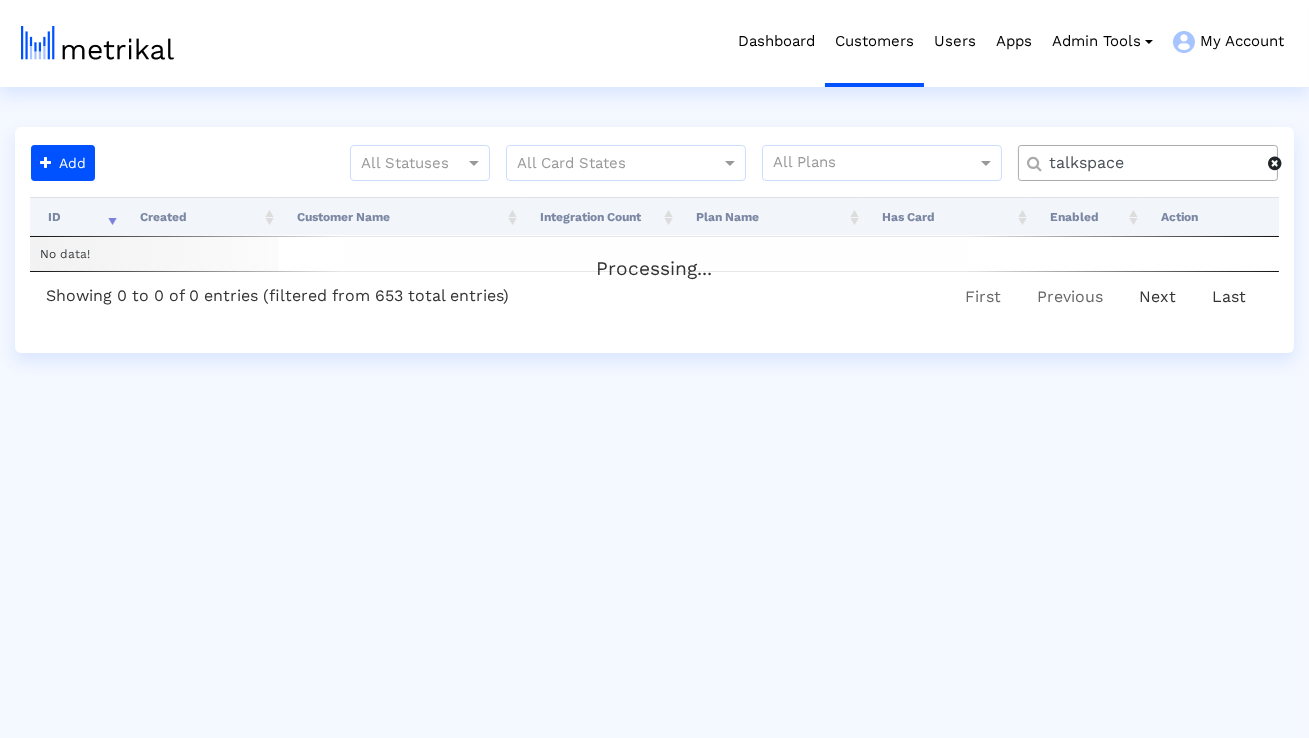type on "talkspace" 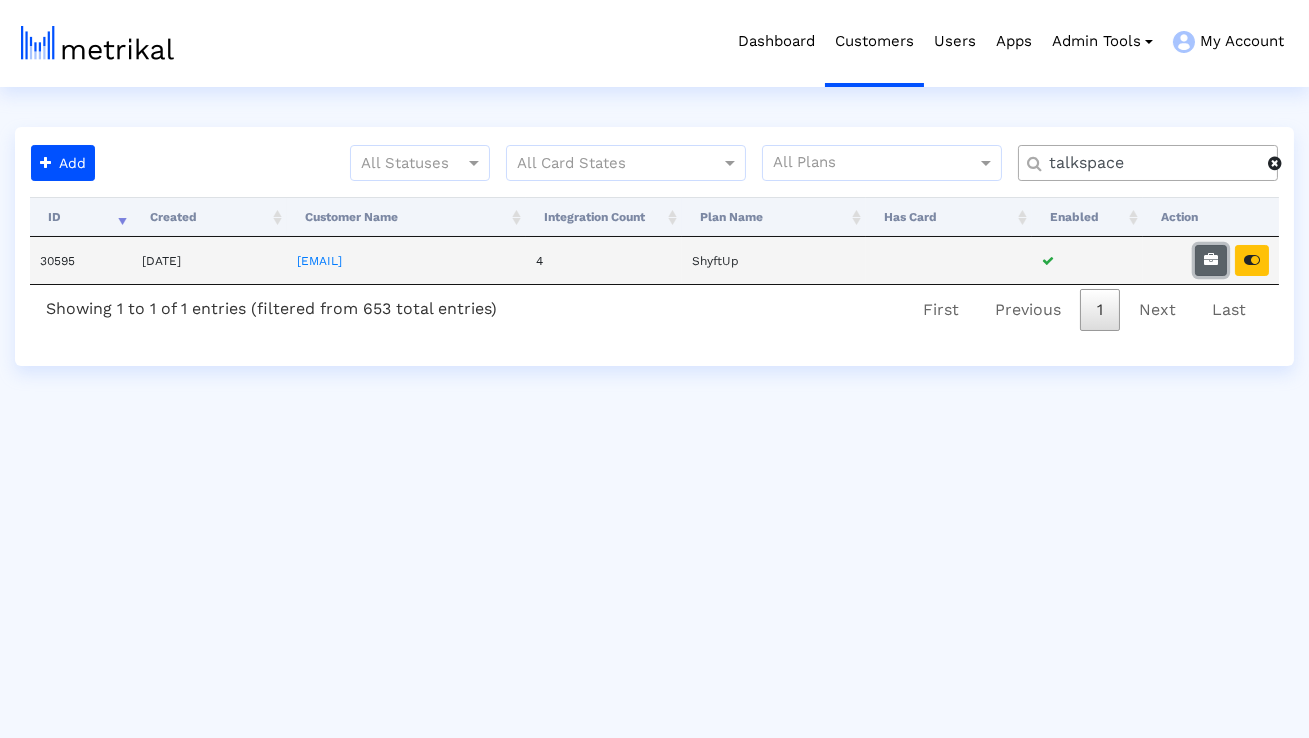 click at bounding box center [1211, 260] 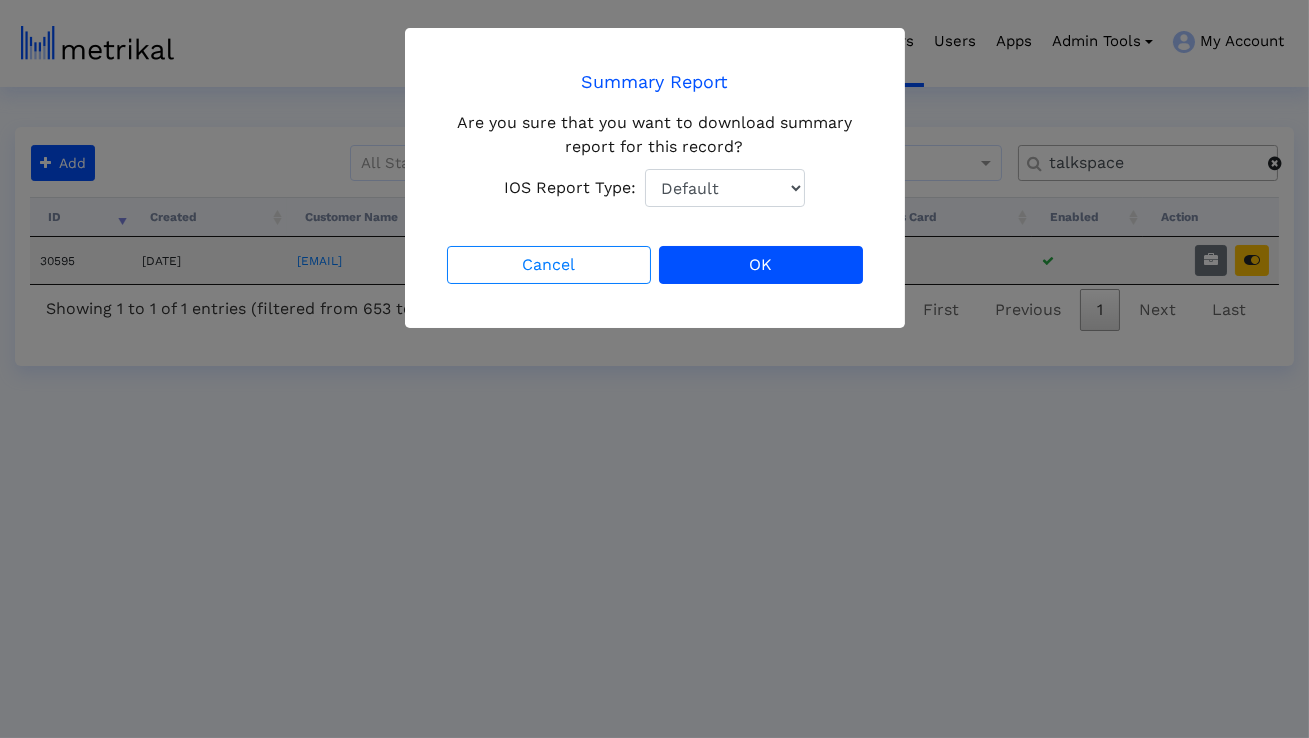 click on "Default Total Downloads New Downloads Redownloads" at bounding box center (725, 188) 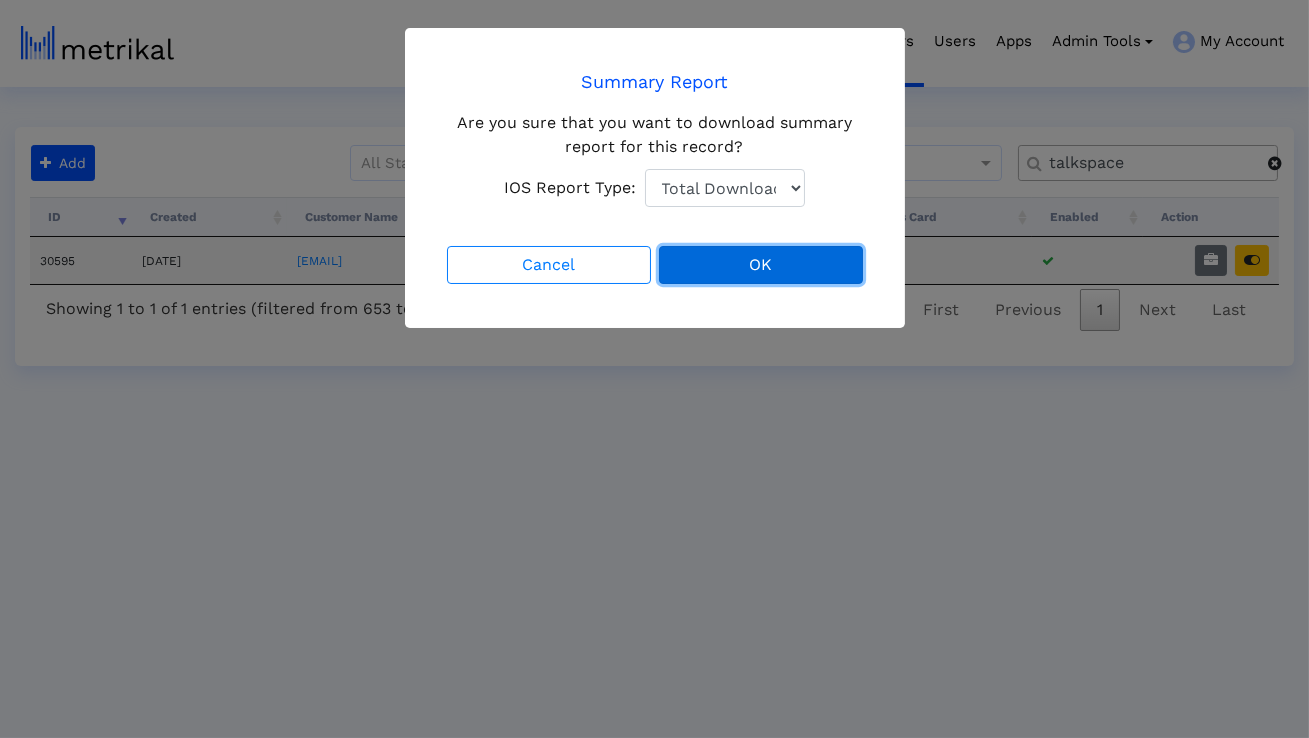 click on "OK" at bounding box center (761, 265) 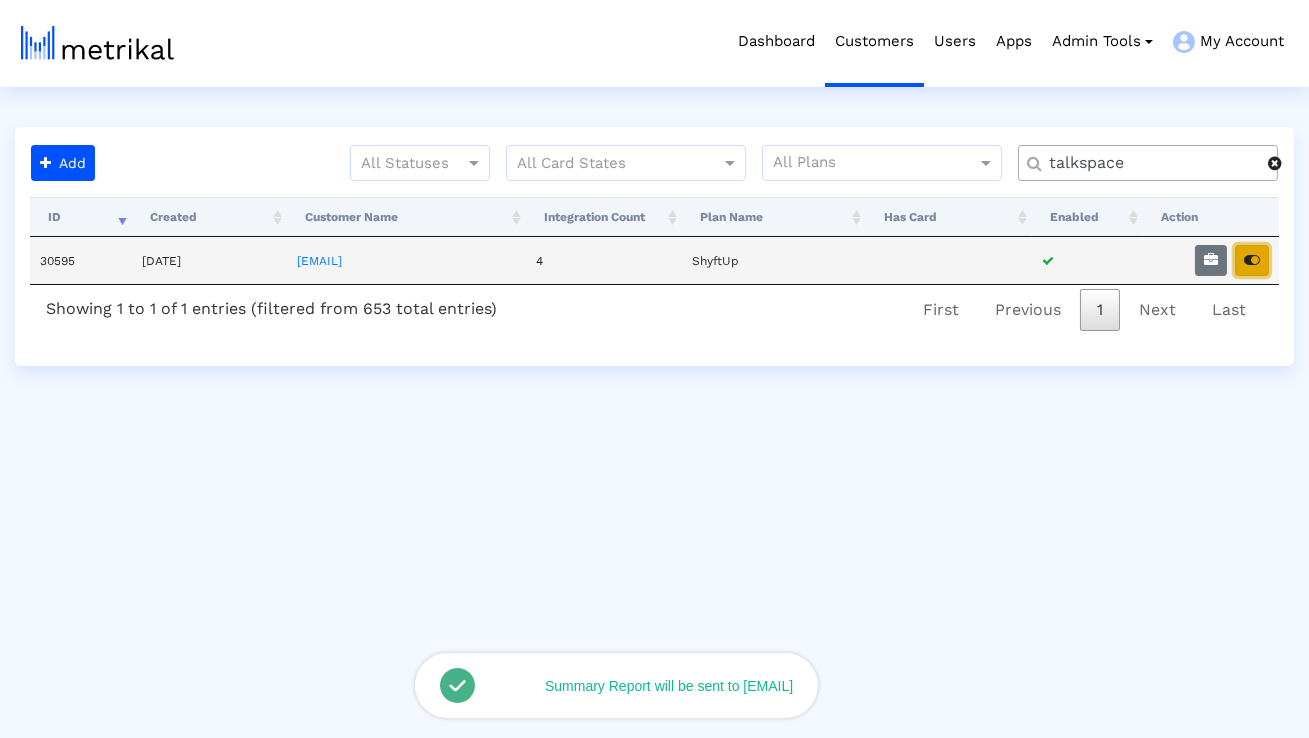 click at bounding box center (1252, 260) 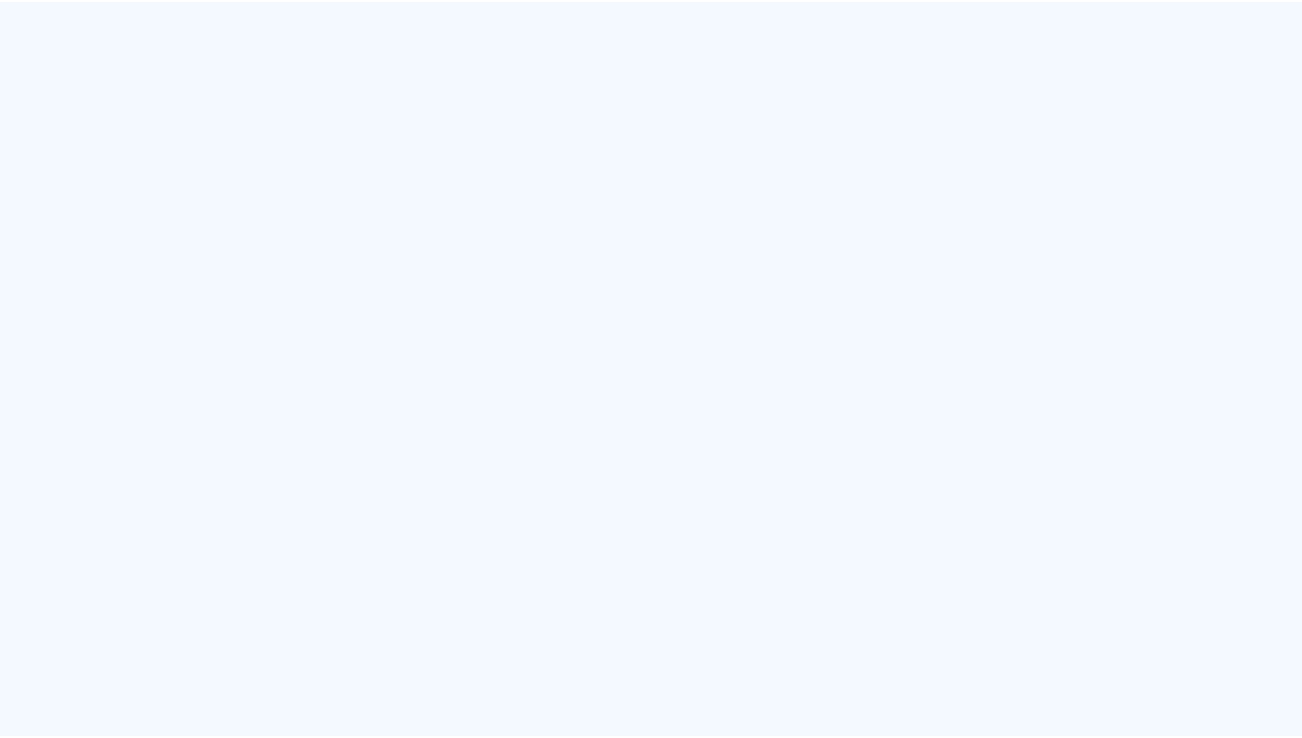 scroll, scrollTop: 0, scrollLeft: 0, axis: both 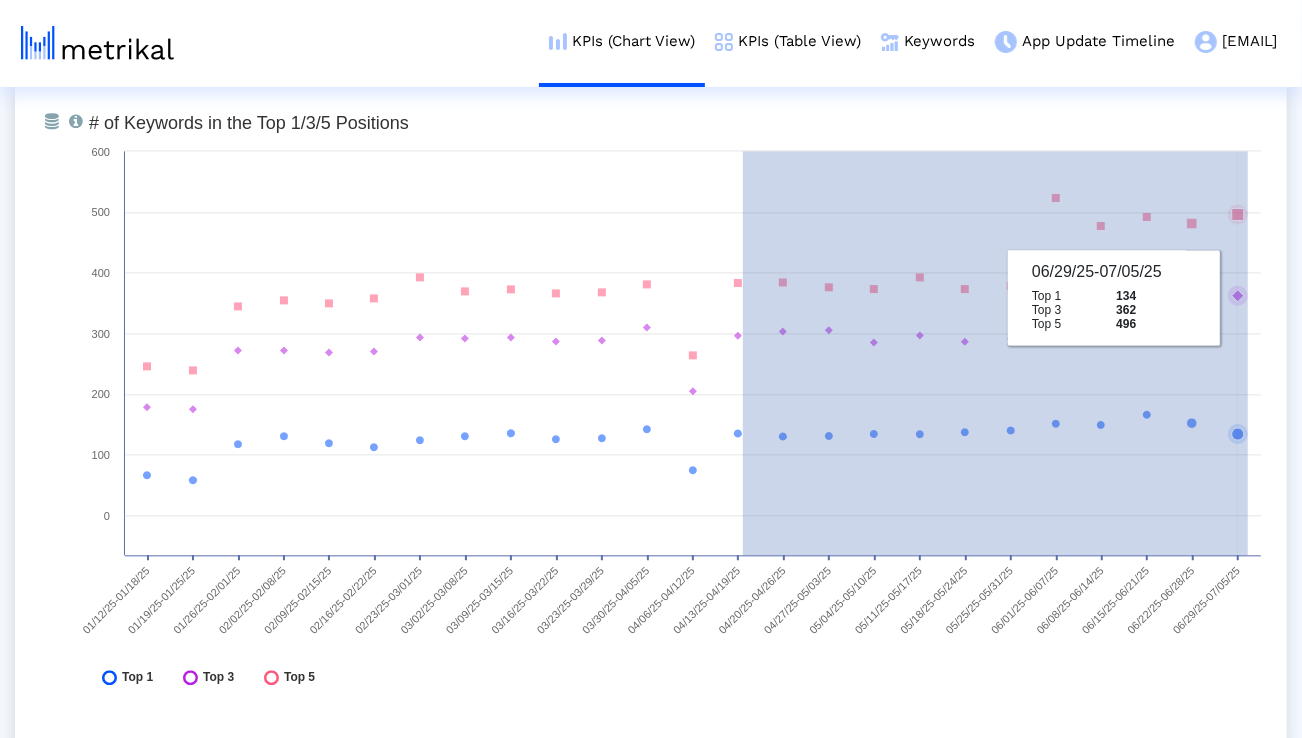 drag, startPoint x: 743, startPoint y: 285, endPoint x: 1248, endPoint y: 296, distance: 505.11978 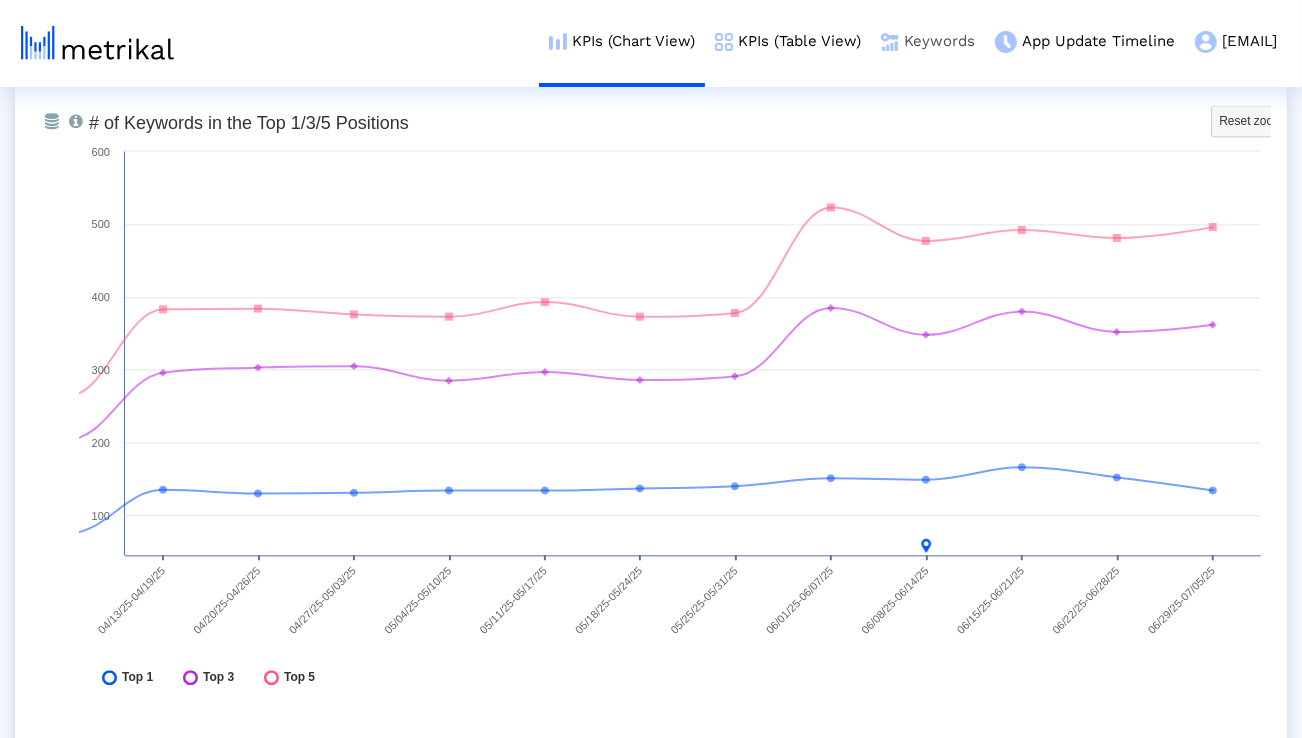 click on "Keywords" at bounding box center (928, 41) 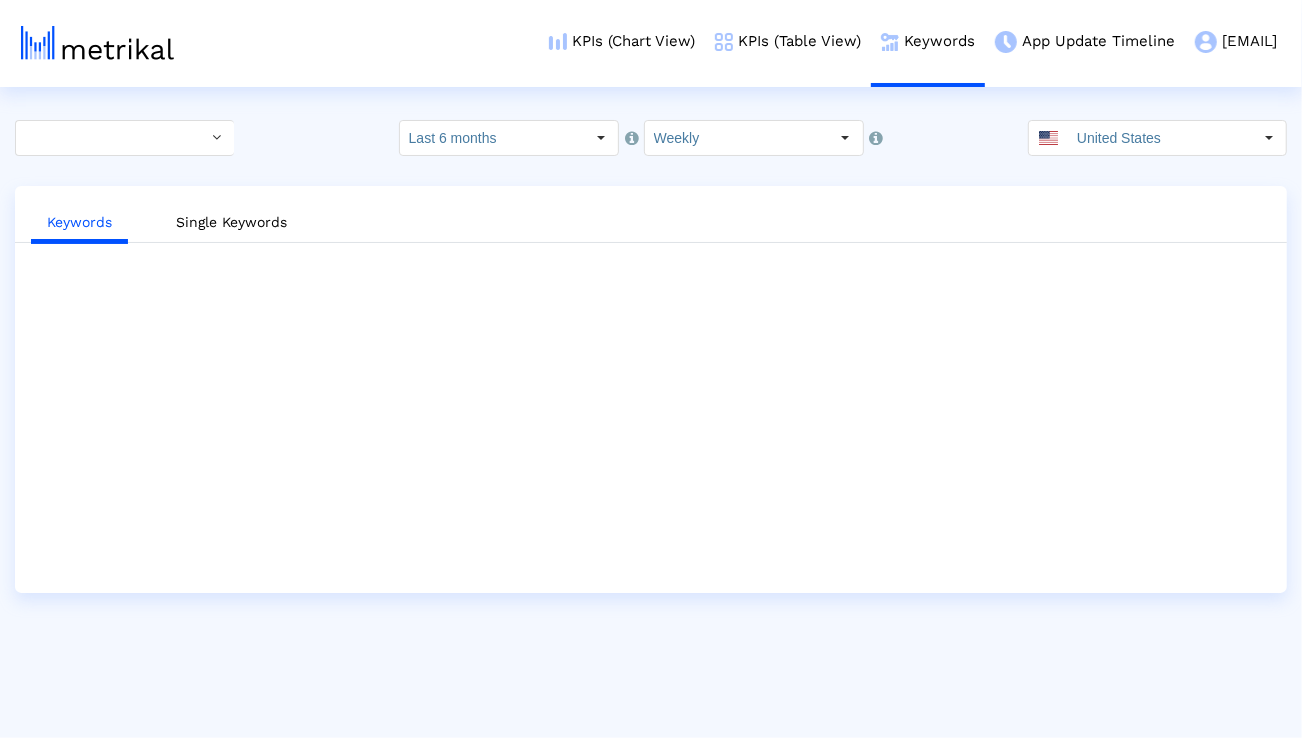 scroll, scrollTop: 0, scrollLeft: 0, axis: both 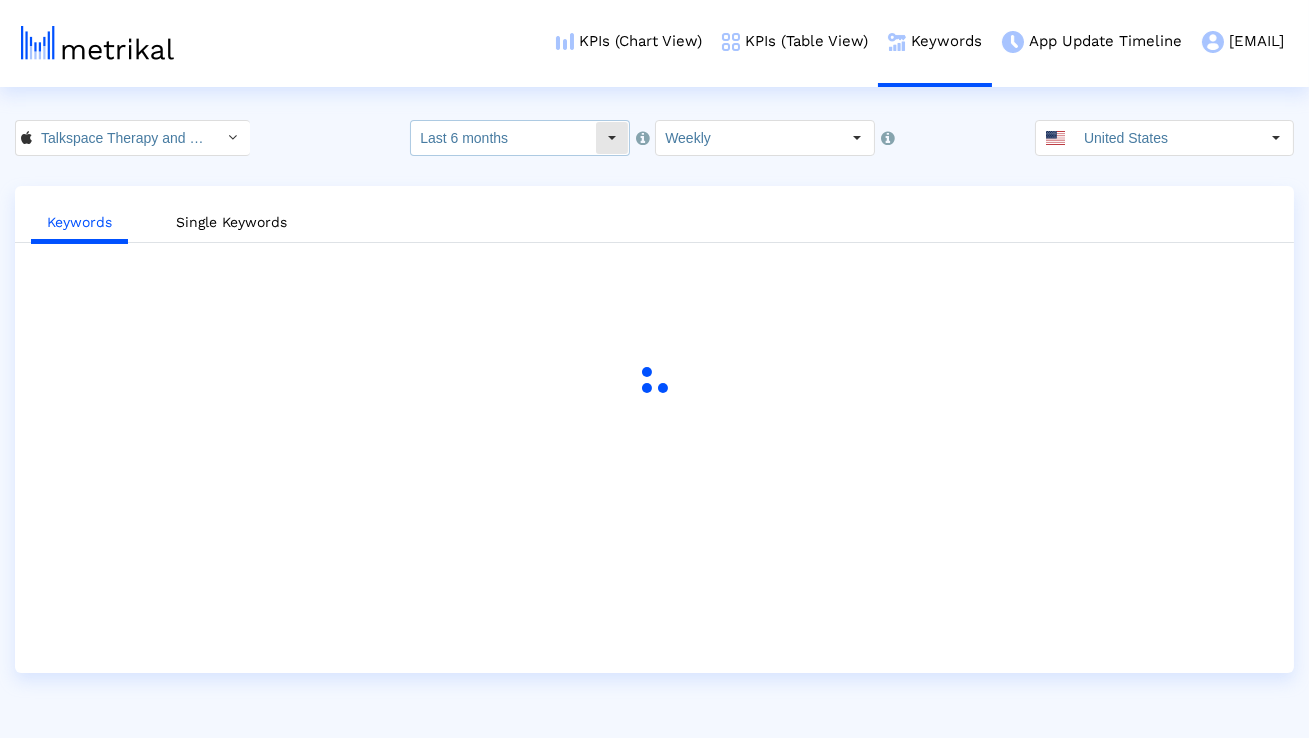 click on "Last 6 months" at bounding box center (503, 138) 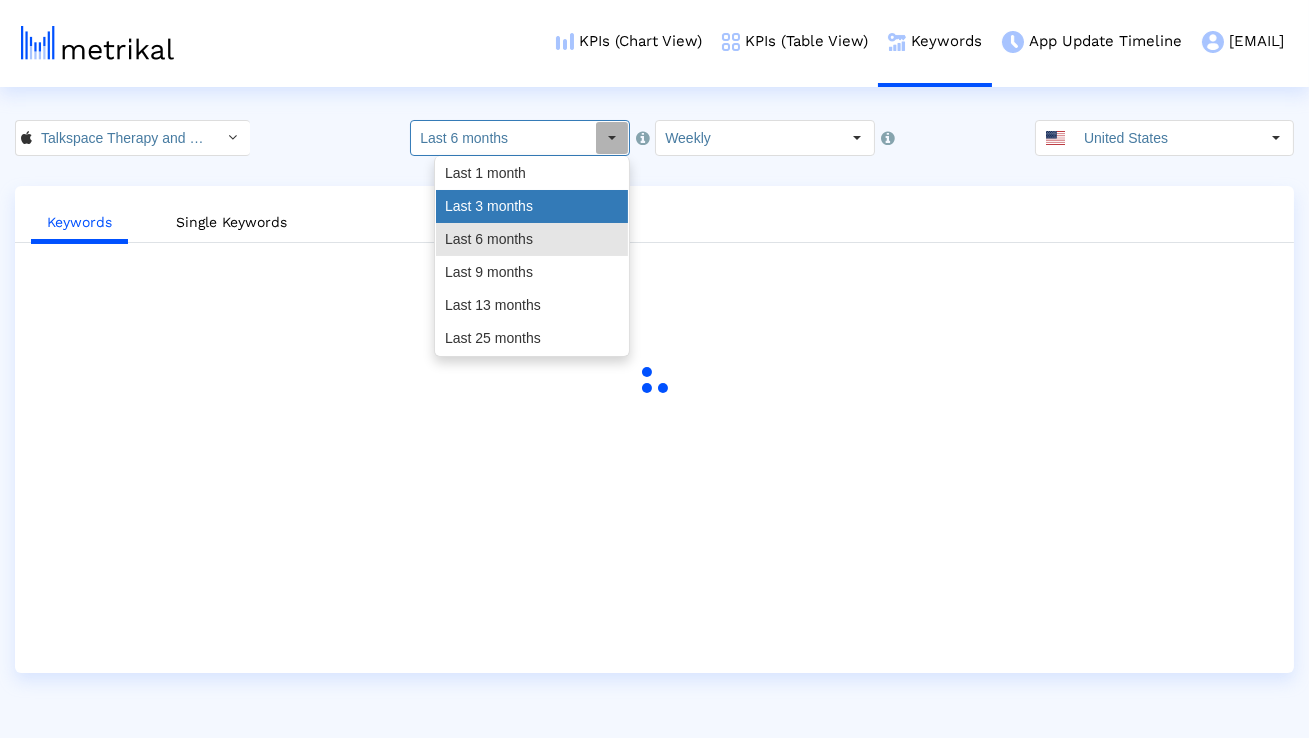 click on "Last 3 months" at bounding box center (532, 206) 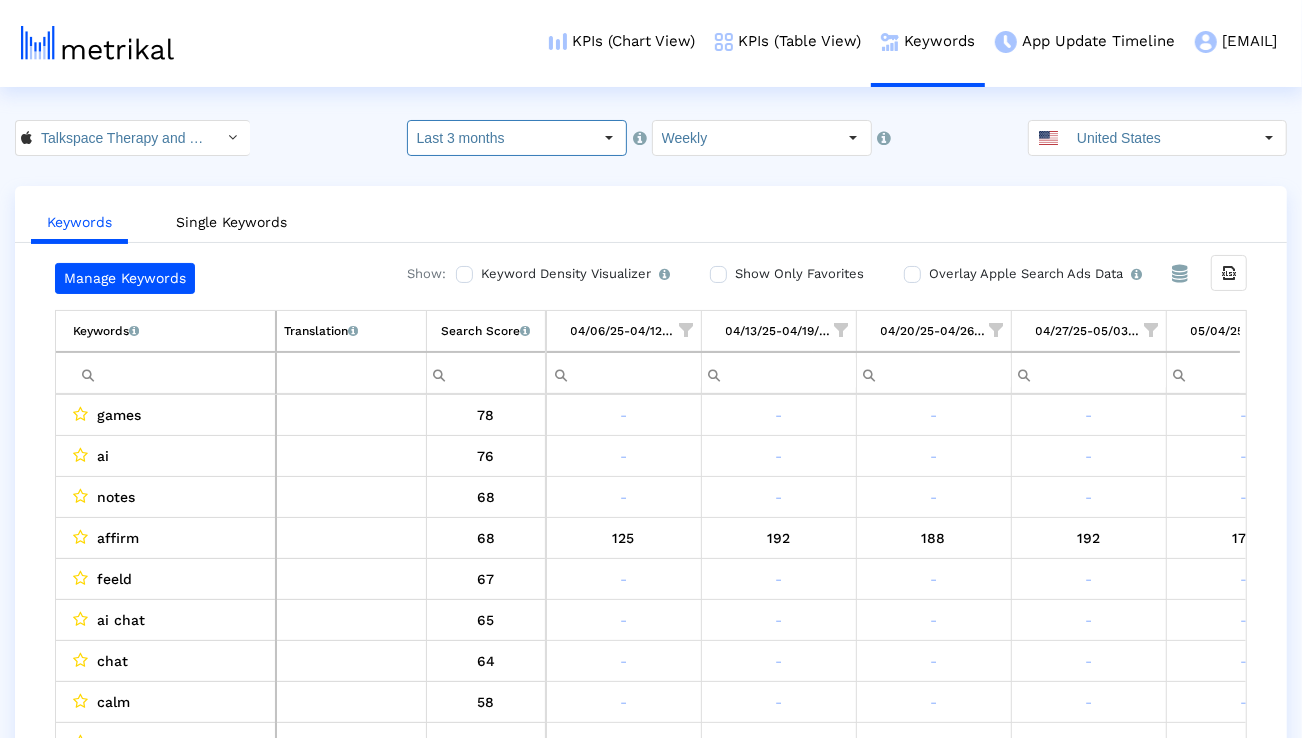 scroll, scrollTop: 0, scrollLeft: 1320, axis: horizontal 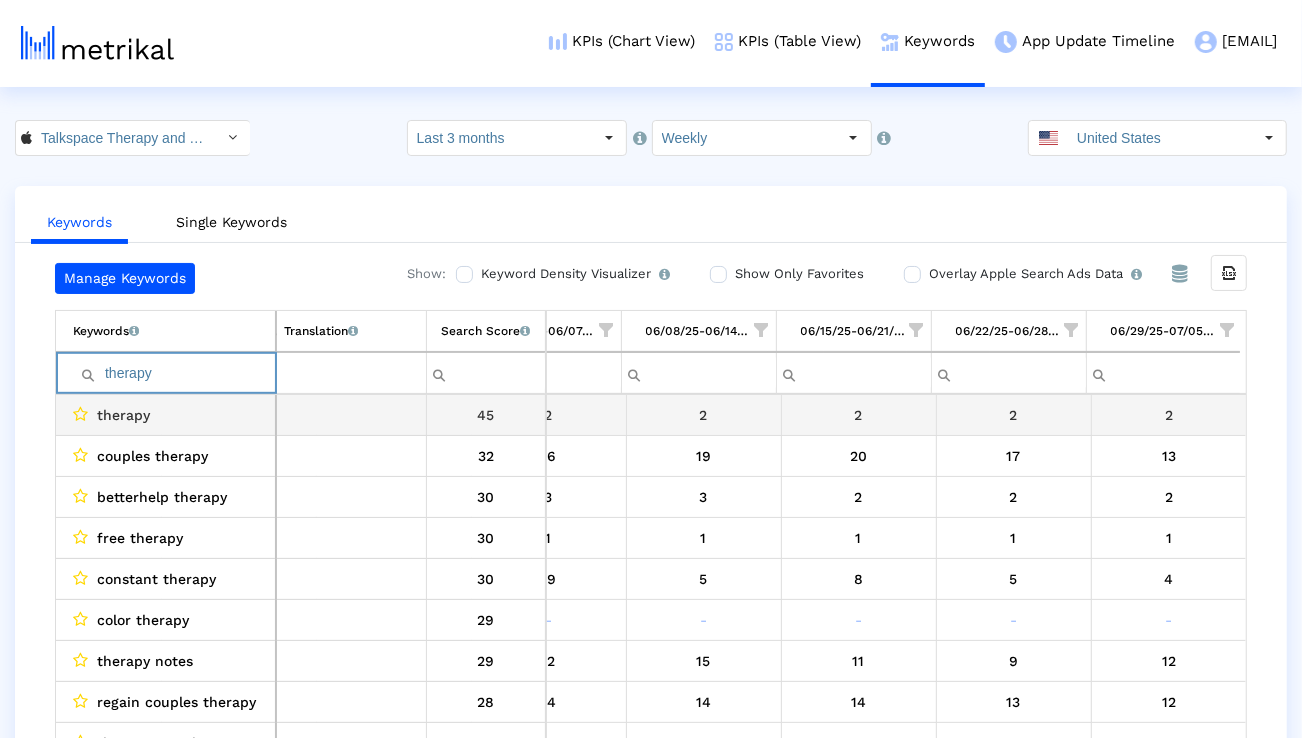 click on "therapy" at bounding box center [166, 415] 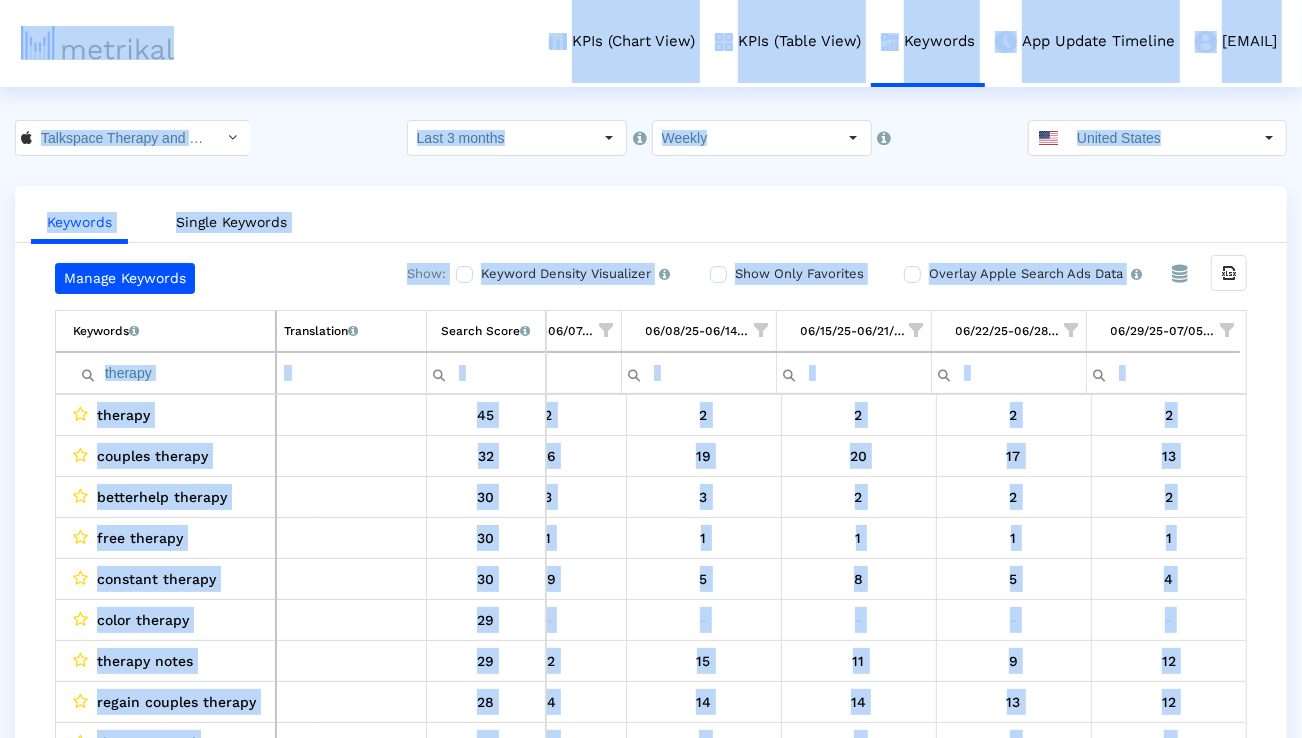 click on "therapy" at bounding box center [174, 373] 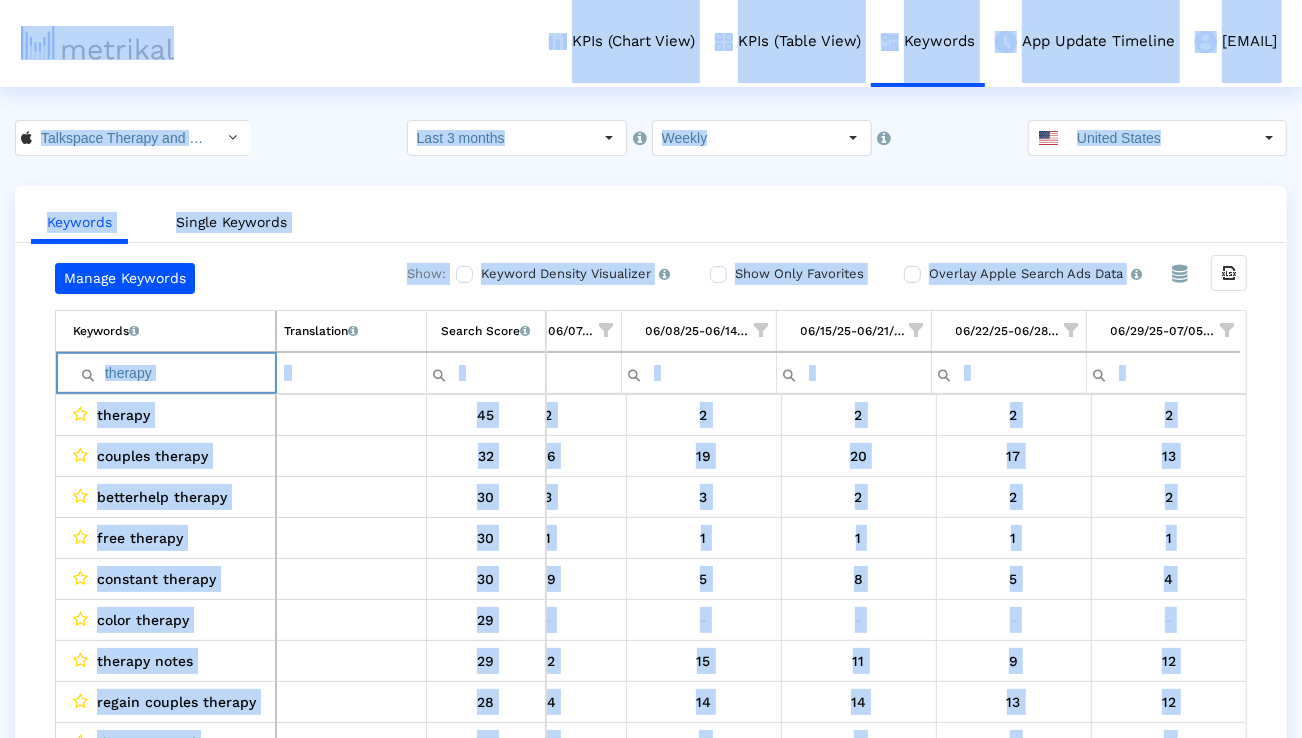 click on "therapy" at bounding box center [174, 373] 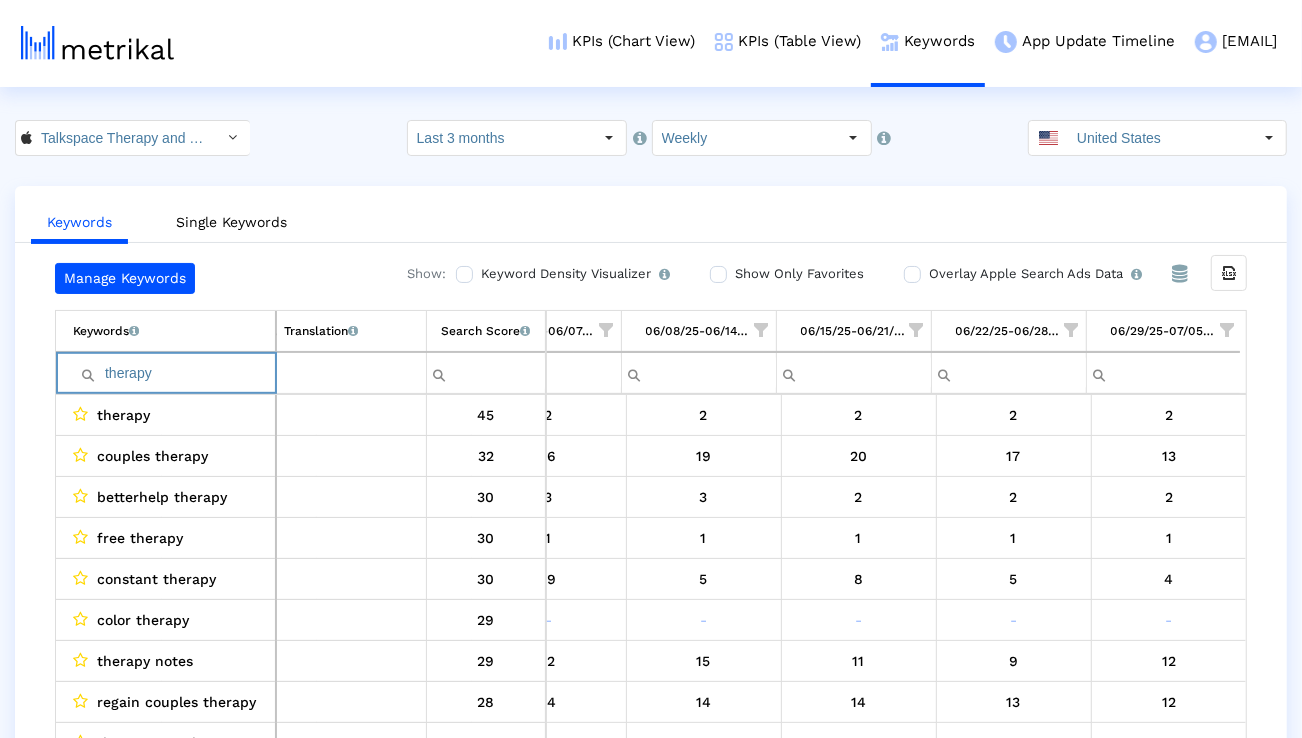 paste on "ist for free" 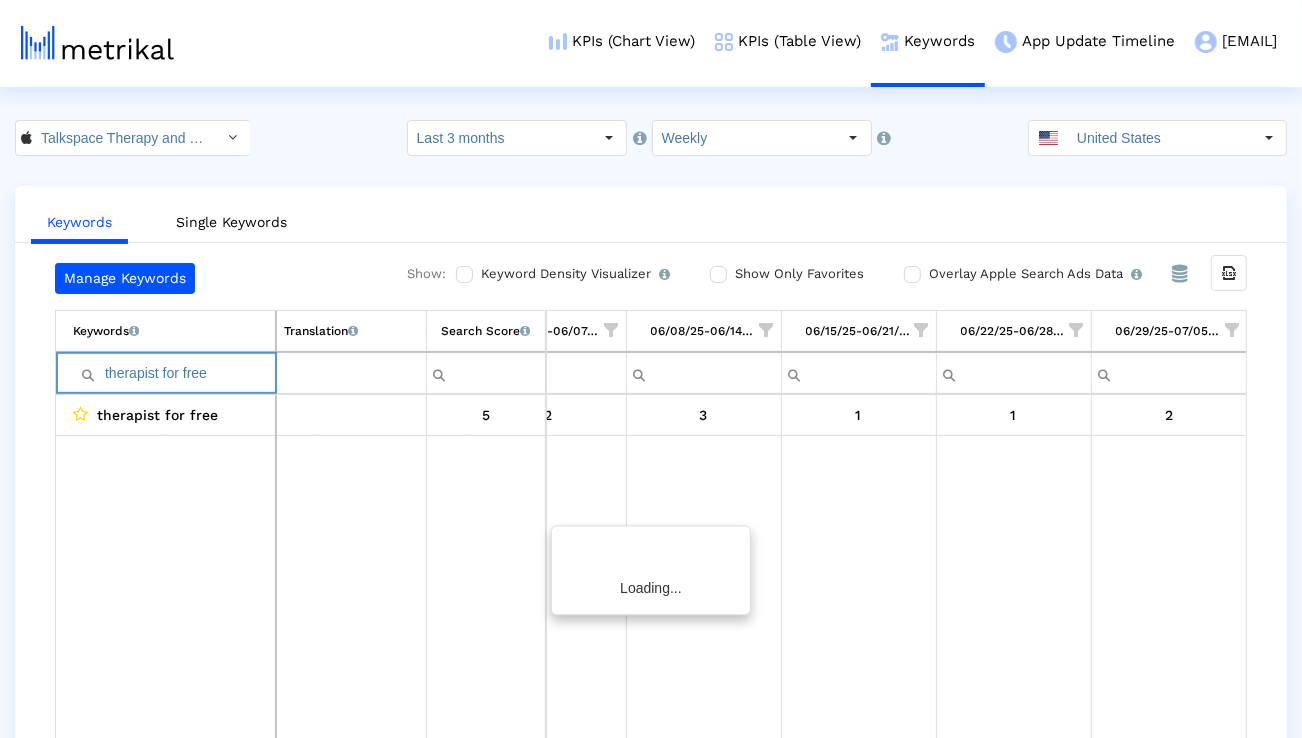 scroll, scrollTop: 0, scrollLeft: 3174, axis: horizontal 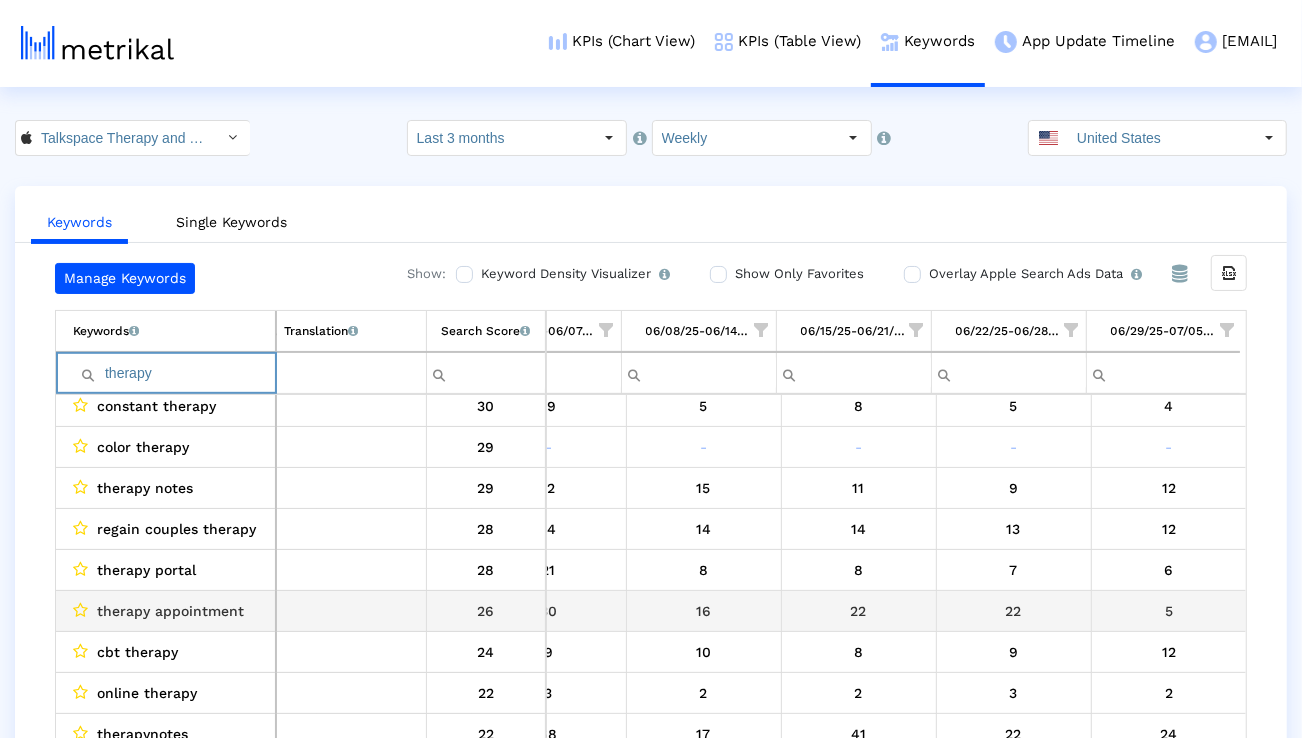 click on "therapy appointment" at bounding box center [170, 611] 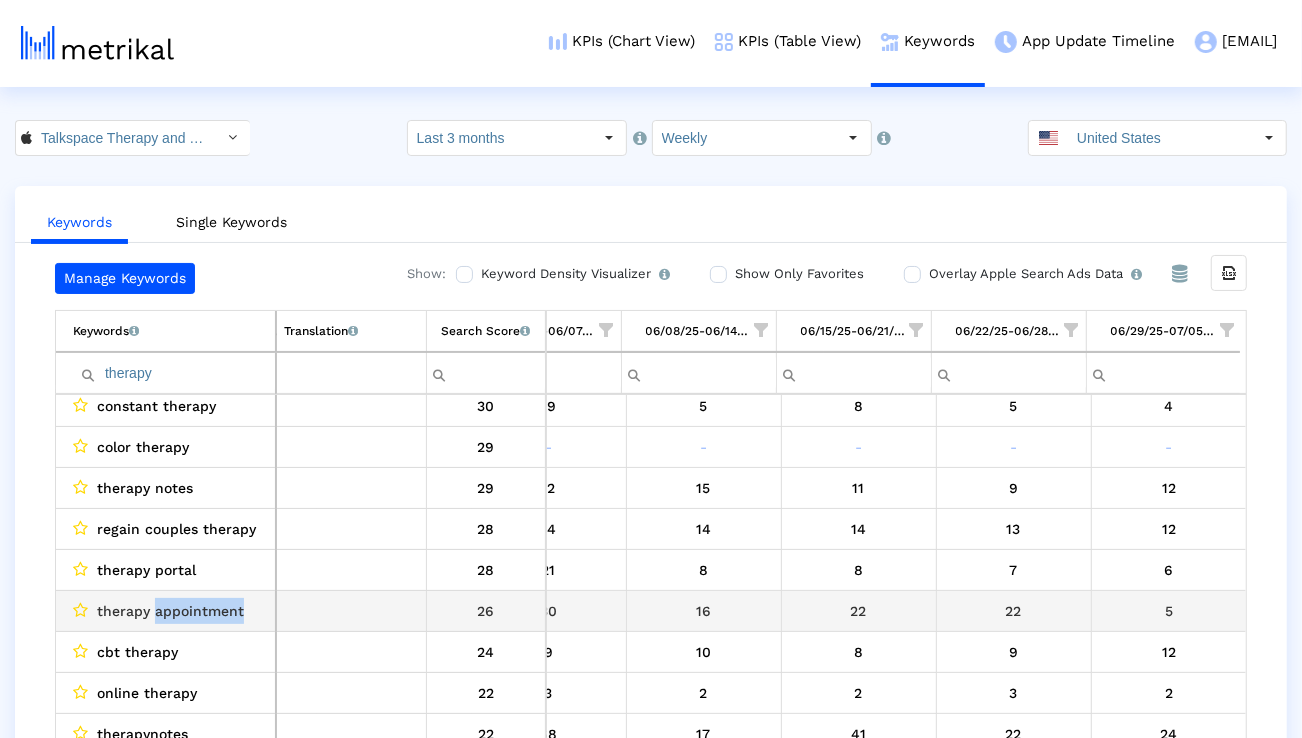 click on "therapy appointment" at bounding box center (170, 611) 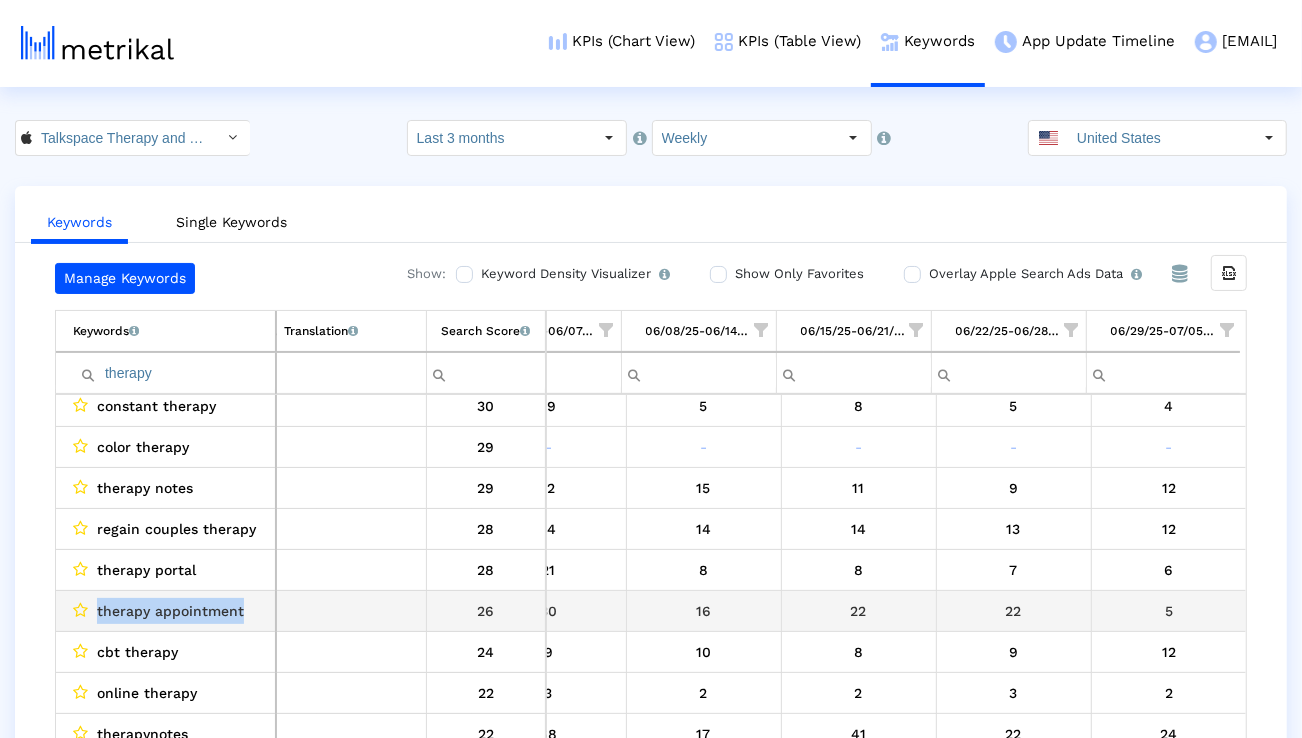 click on "therapy appointment" at bounding box center (170, 611) 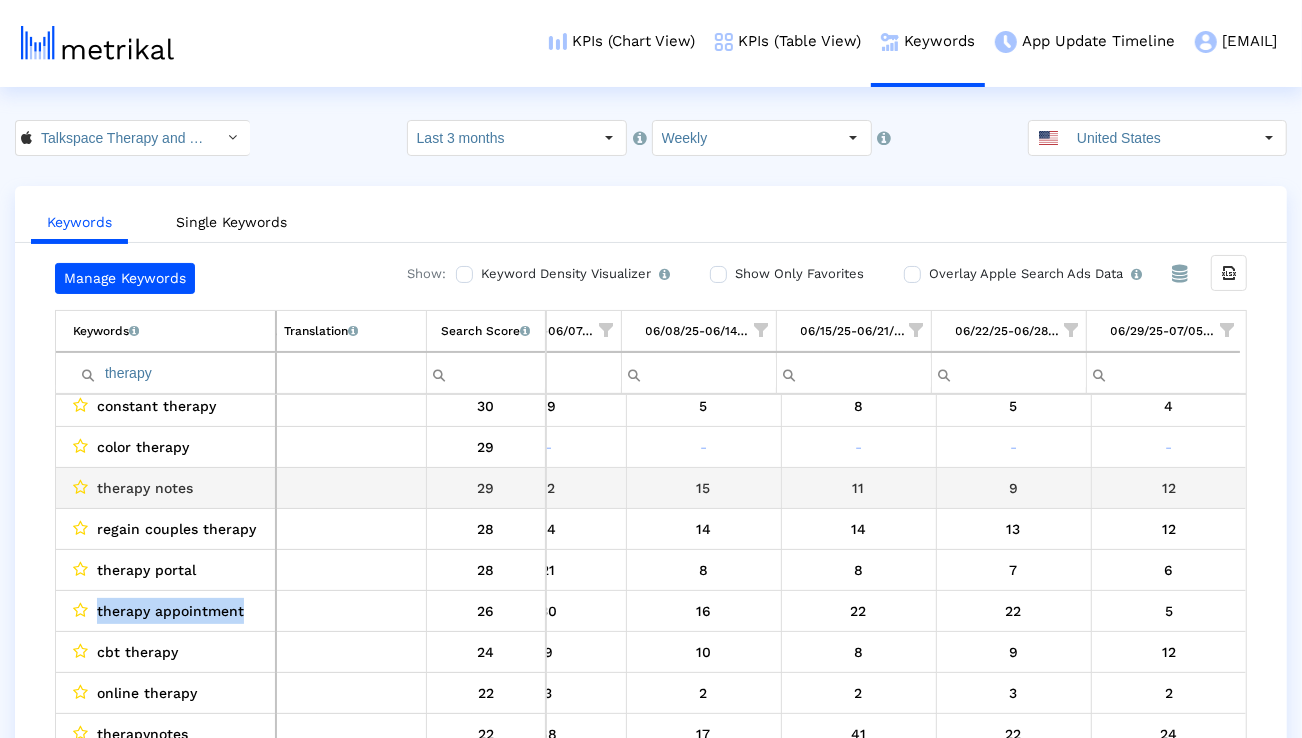 scroll, scrollTop: 226, scrollLeft: 3180, axis: both 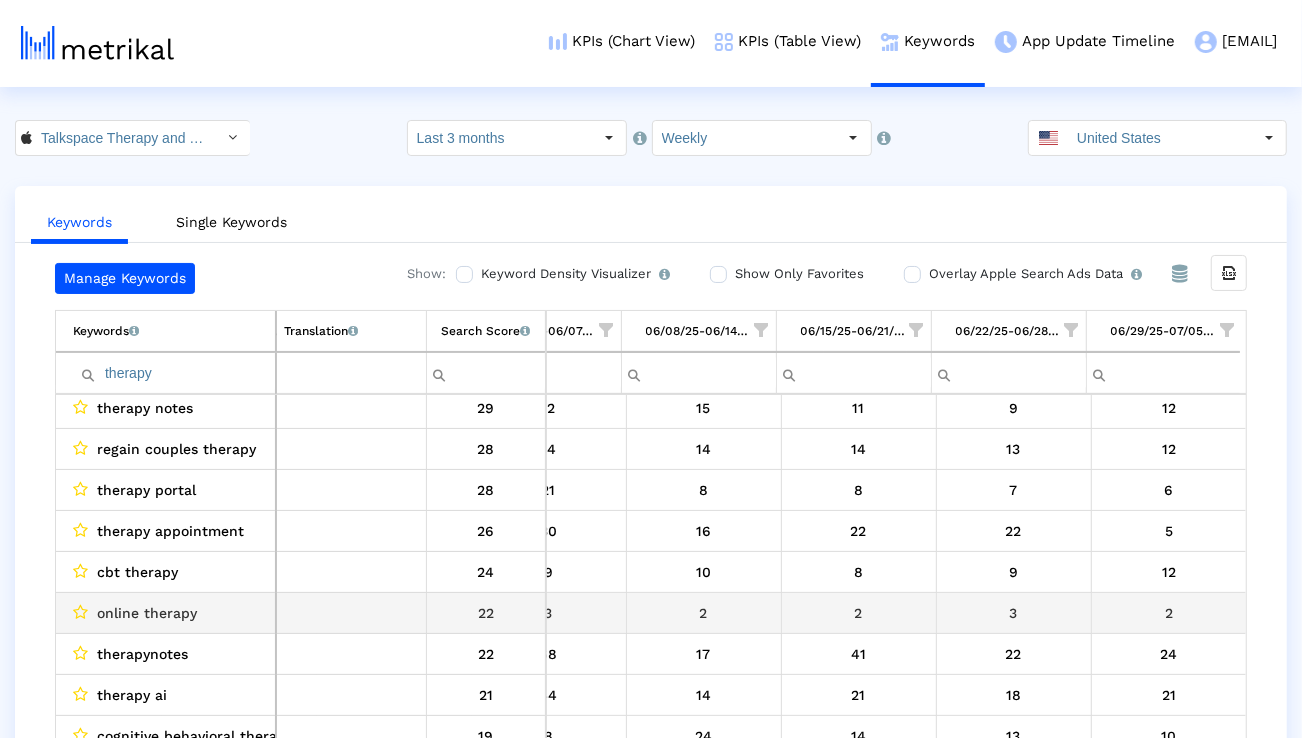 click on "online therapy" at bounding box center (147, 613) 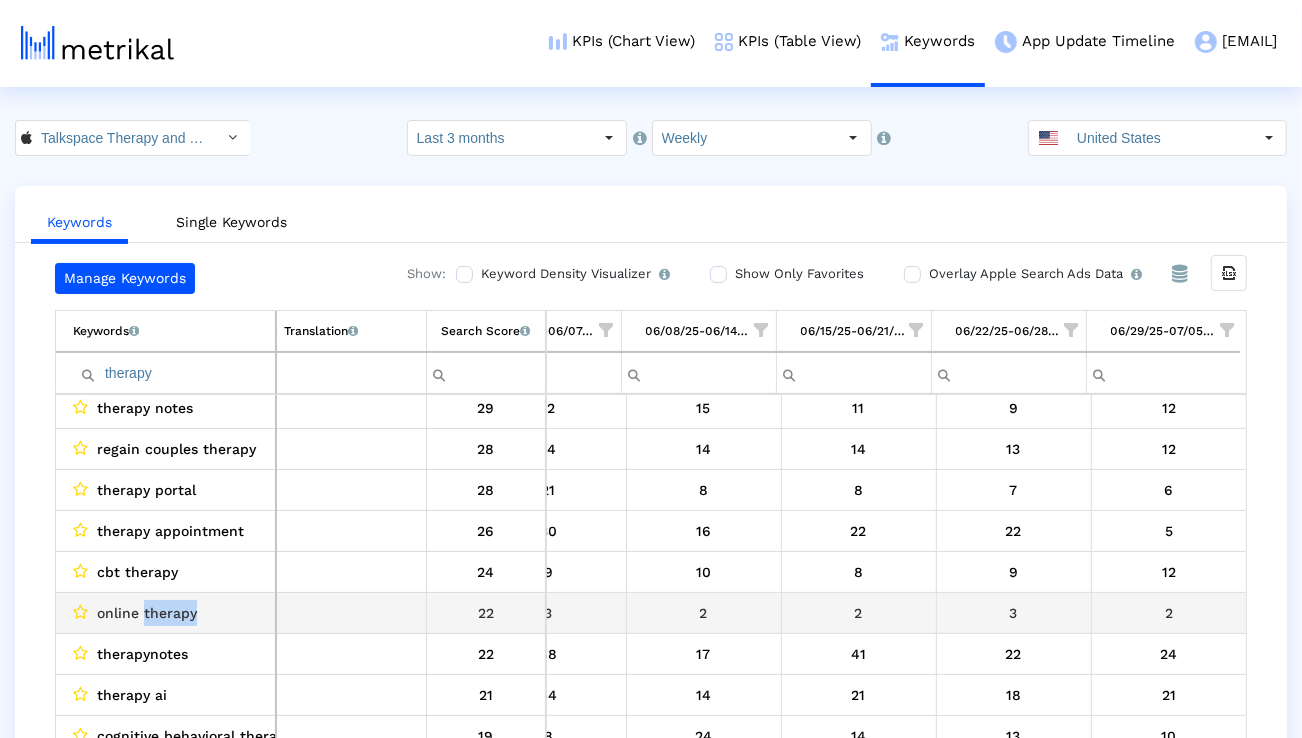 click on "online therapy" at bounding box center [147, 613] 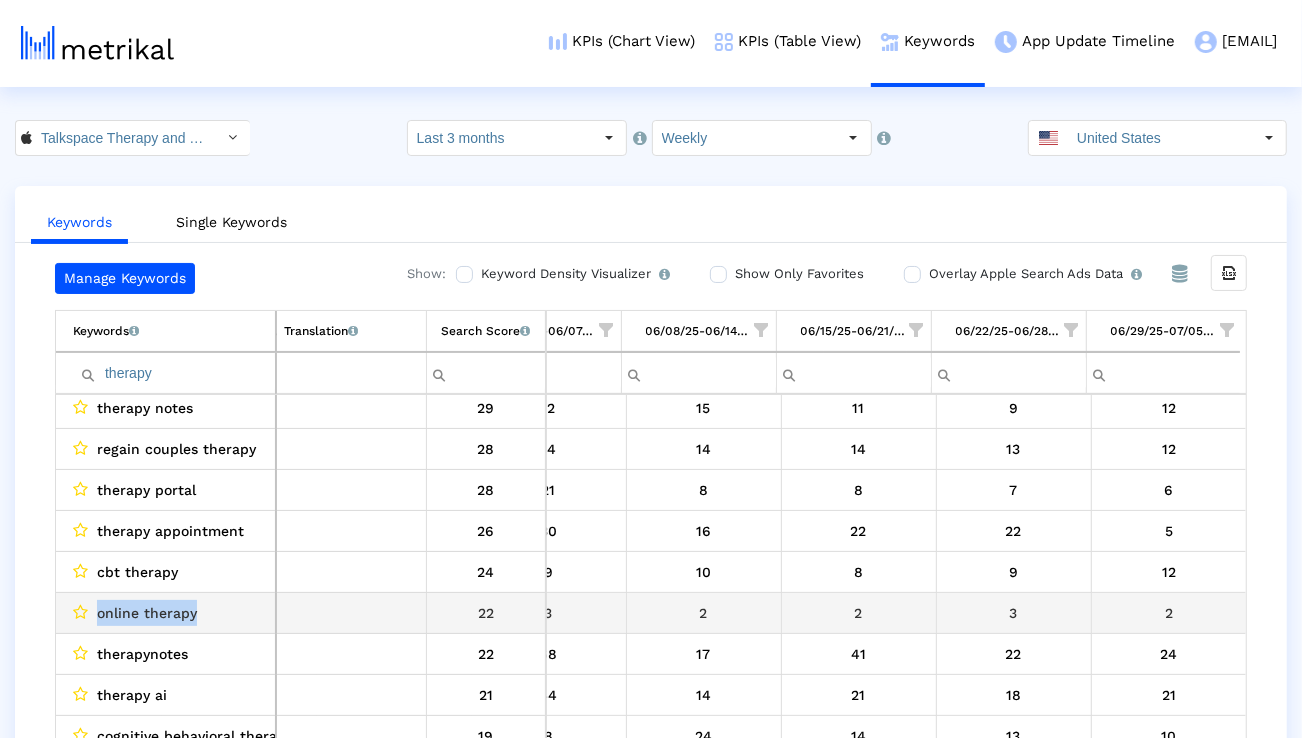 click on "online therapy" at bounding box center (147, 613) 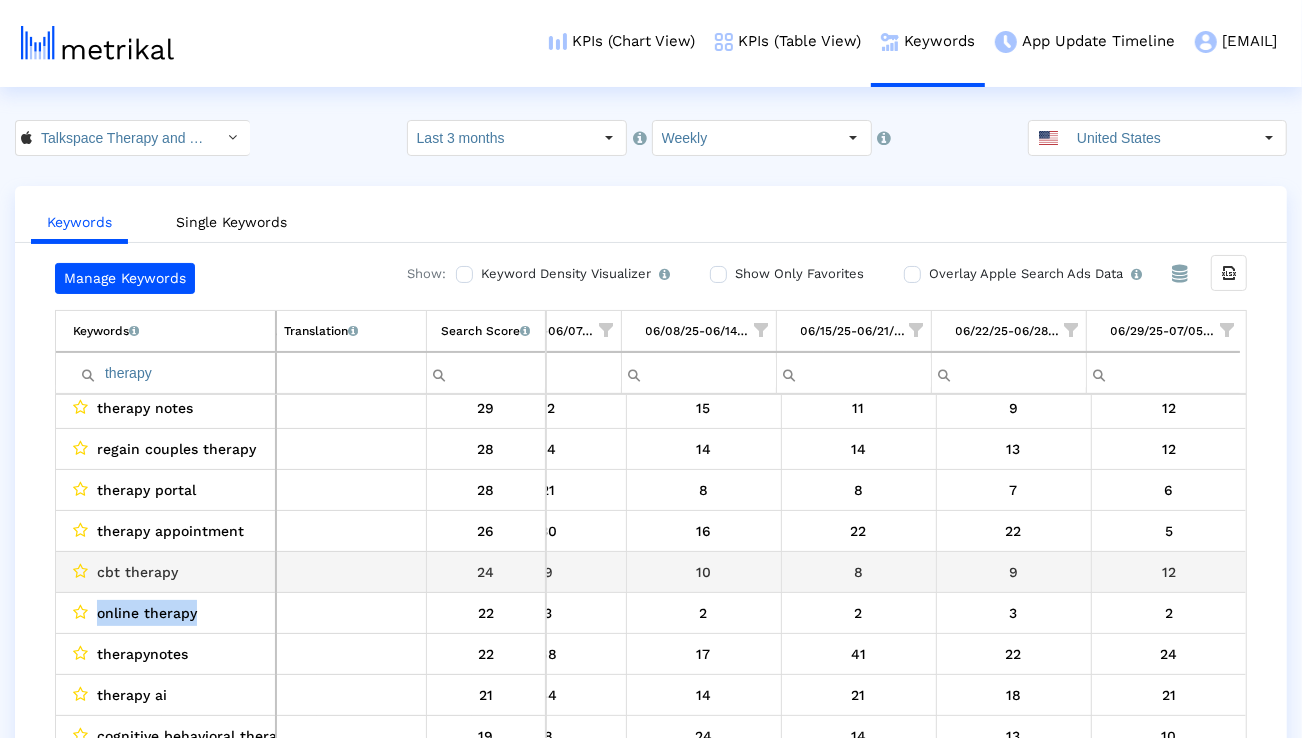 scroll, scrollTop: 275, scrollLeft: 3180, axis: both 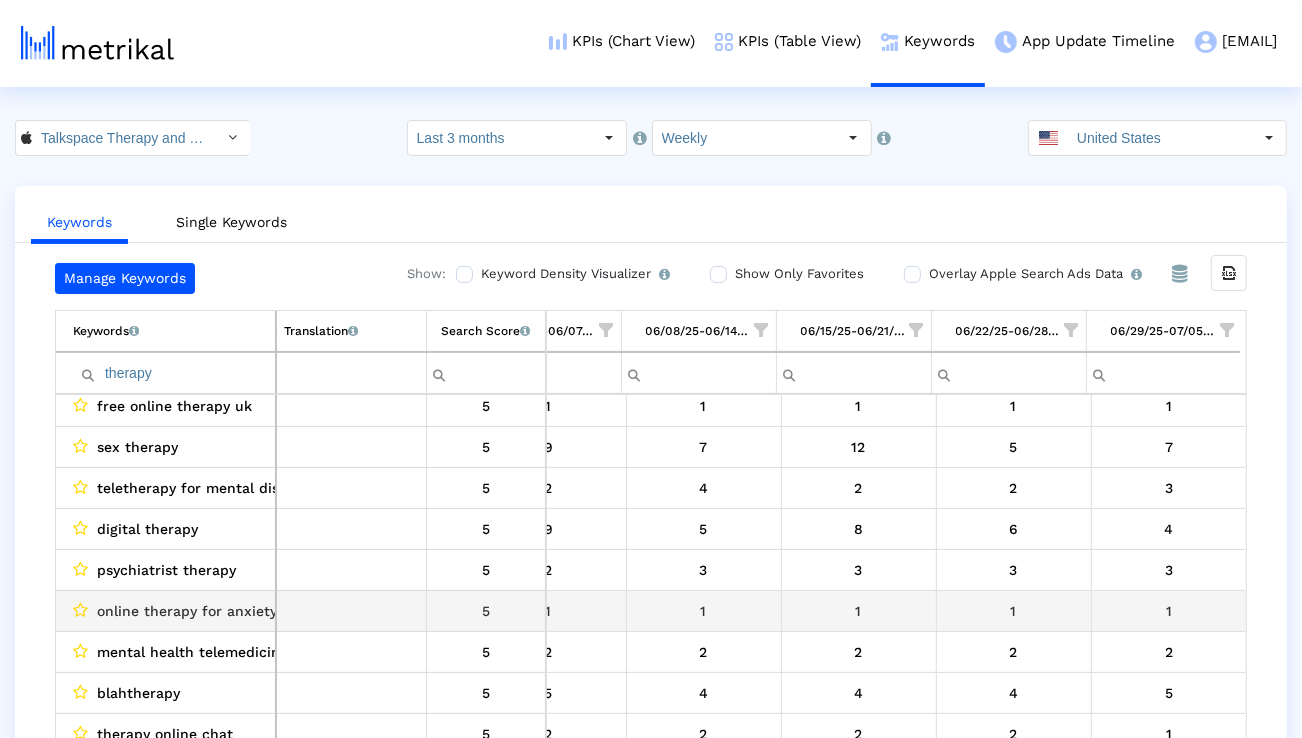 click on "online therapy for anxiety" at bounding box center (187, 611) 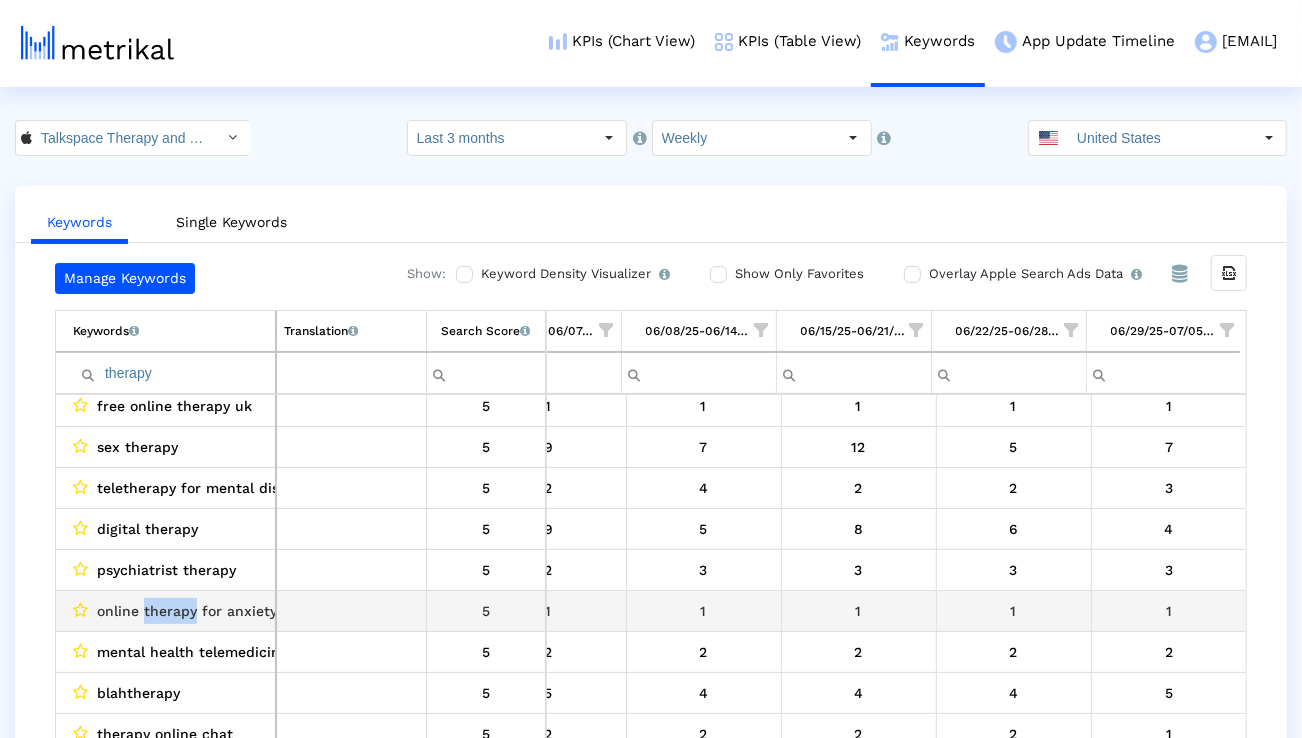 click on "online therapy for anxiety" at bounding box center (187, 611) 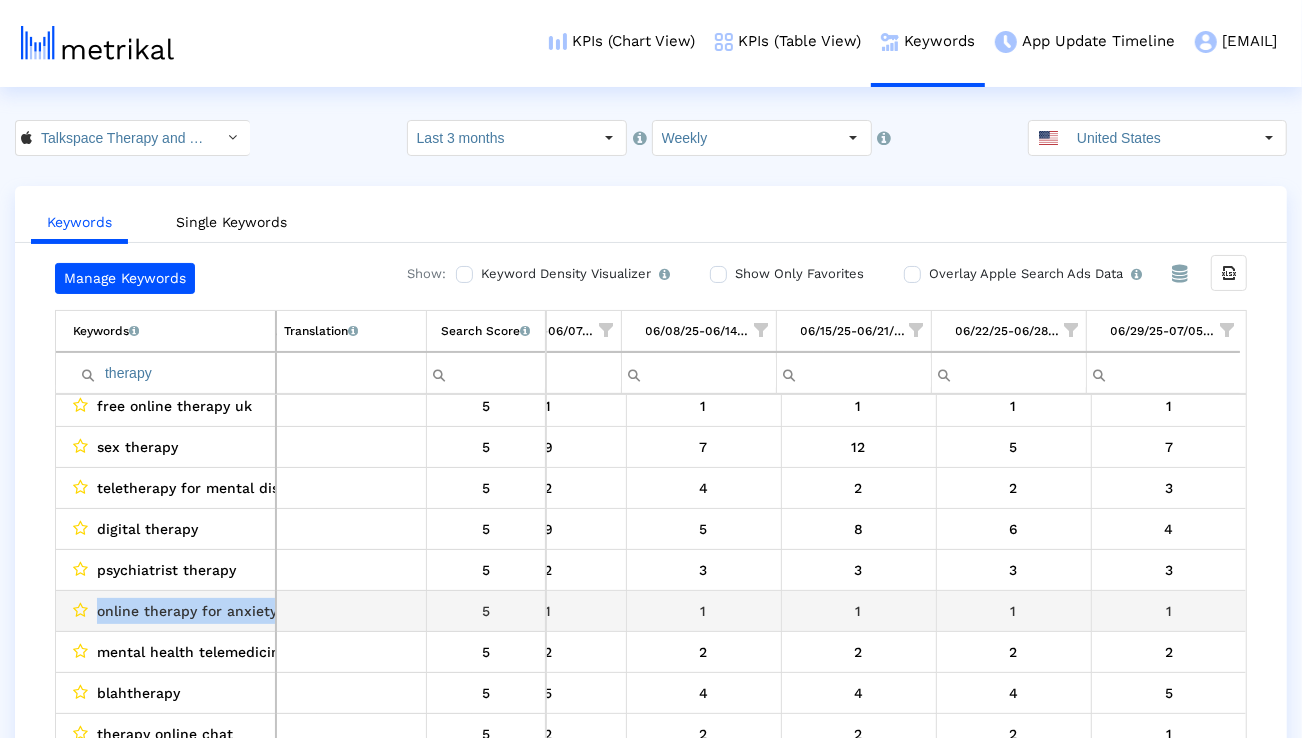 click on "online therapy for anxiety" at bounding box center [187, 611] 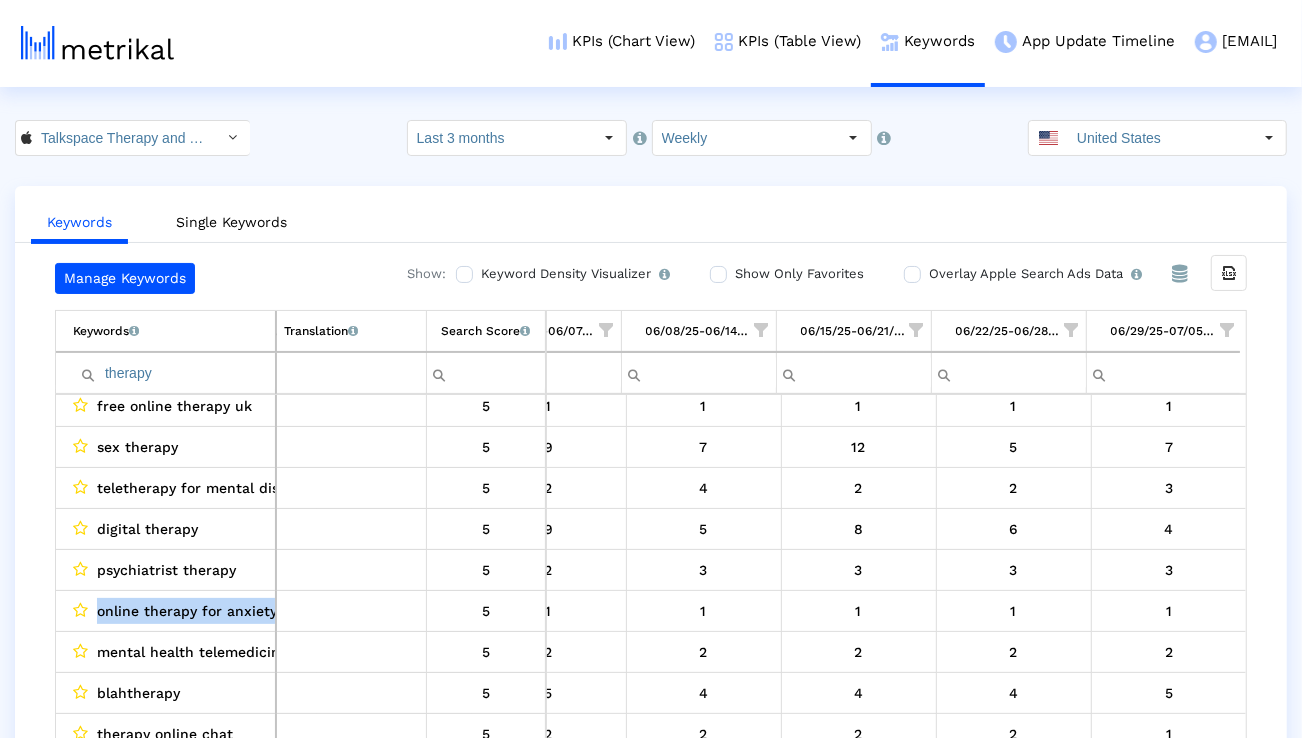 click on "therapy" at bounding box center [174, 373] 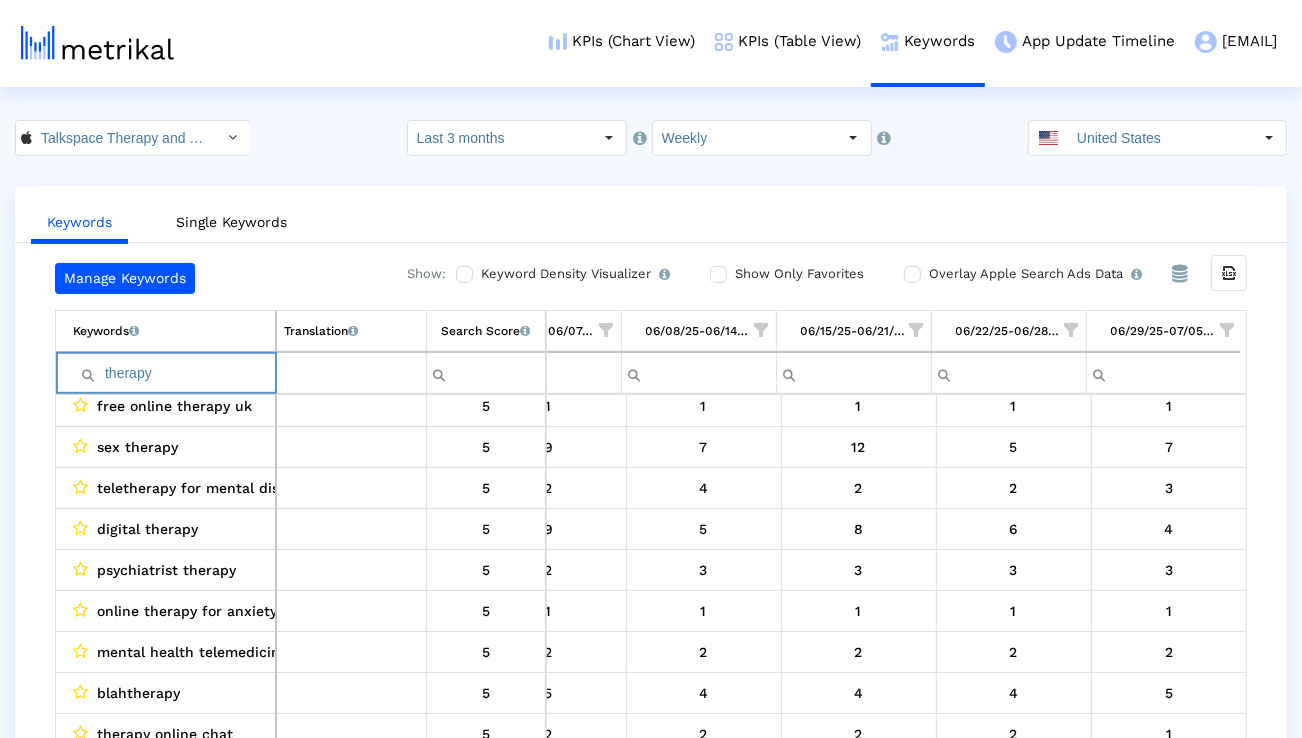 paste on "online therapy for teens" 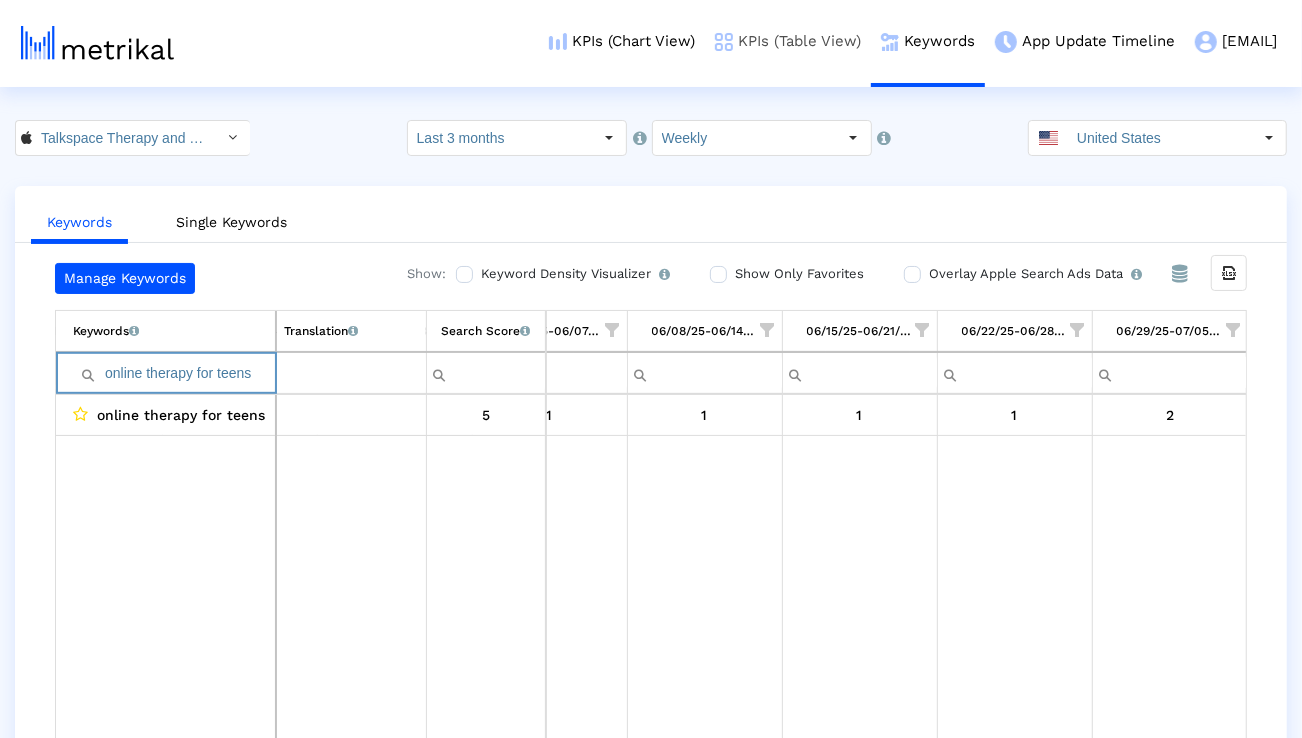 paste on "counseling service" 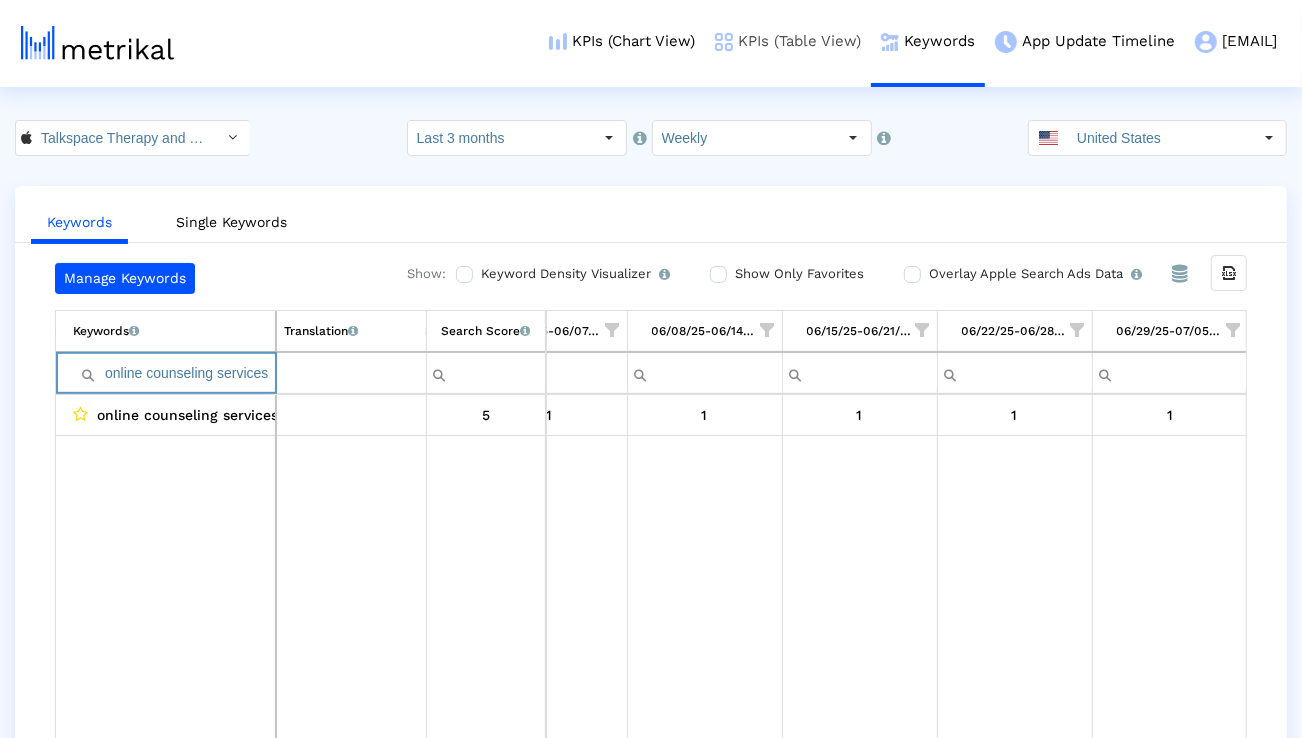 paste on "therapy platform" 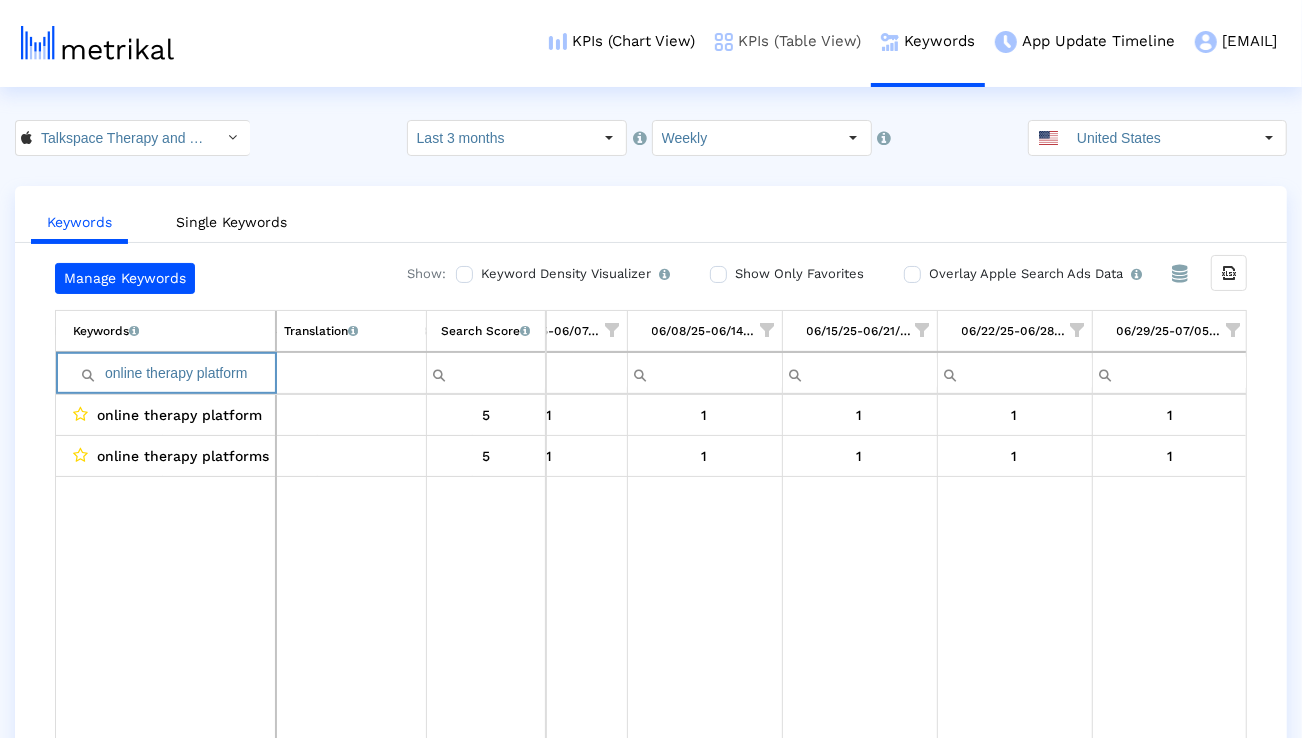 paste on "for depression" 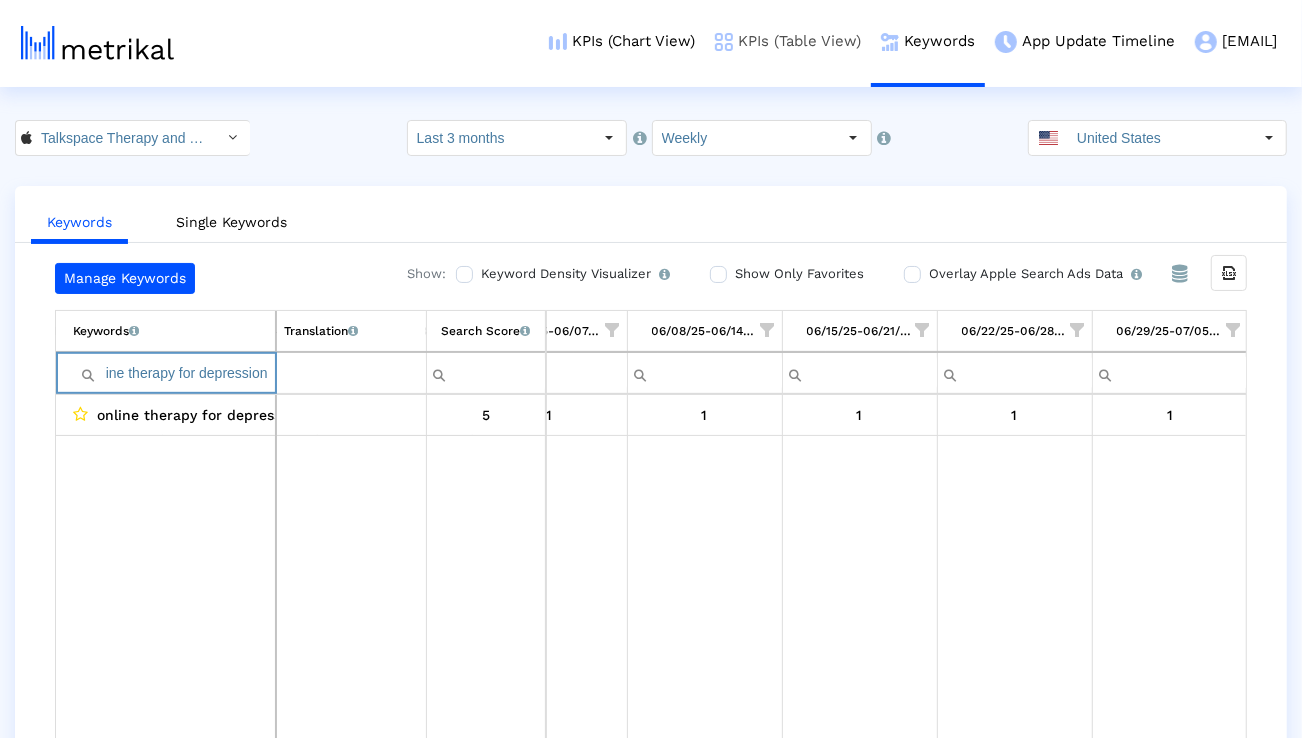 scroll, scrollTop: 0, scrollLeft: 0, axis: both 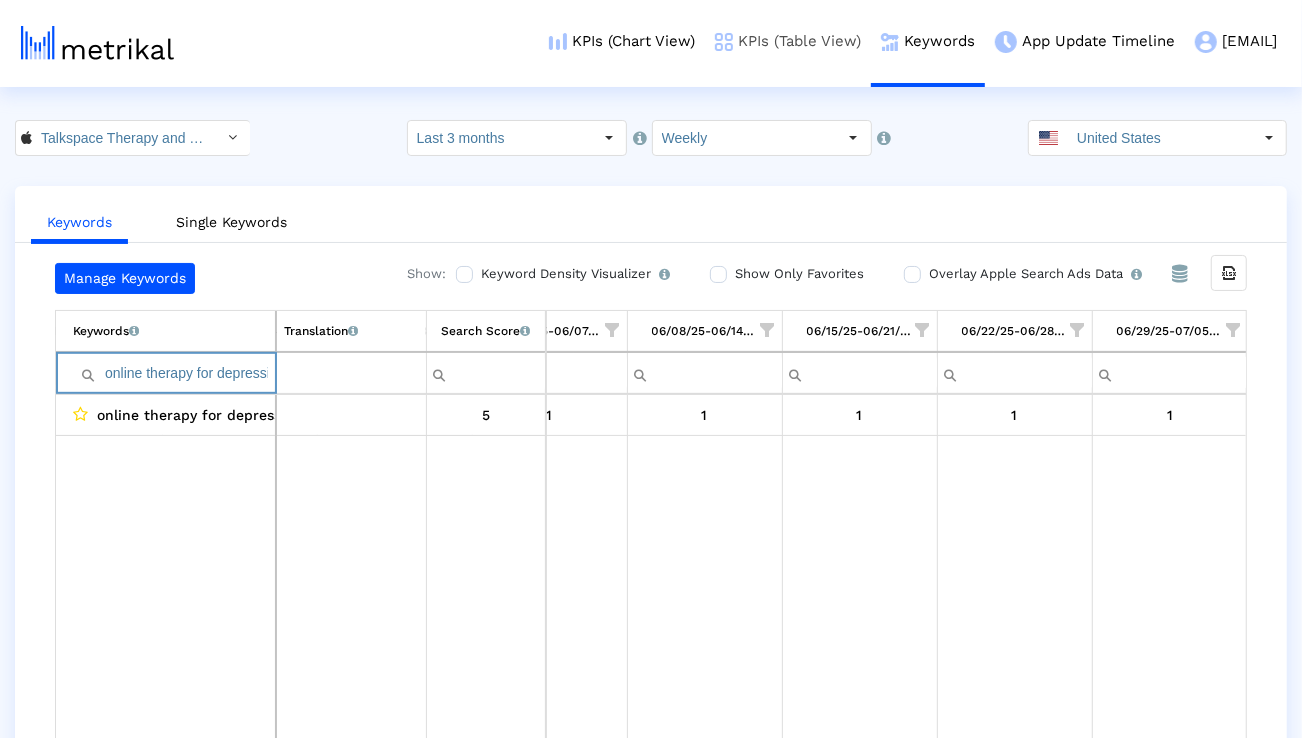 paste on "counseling" 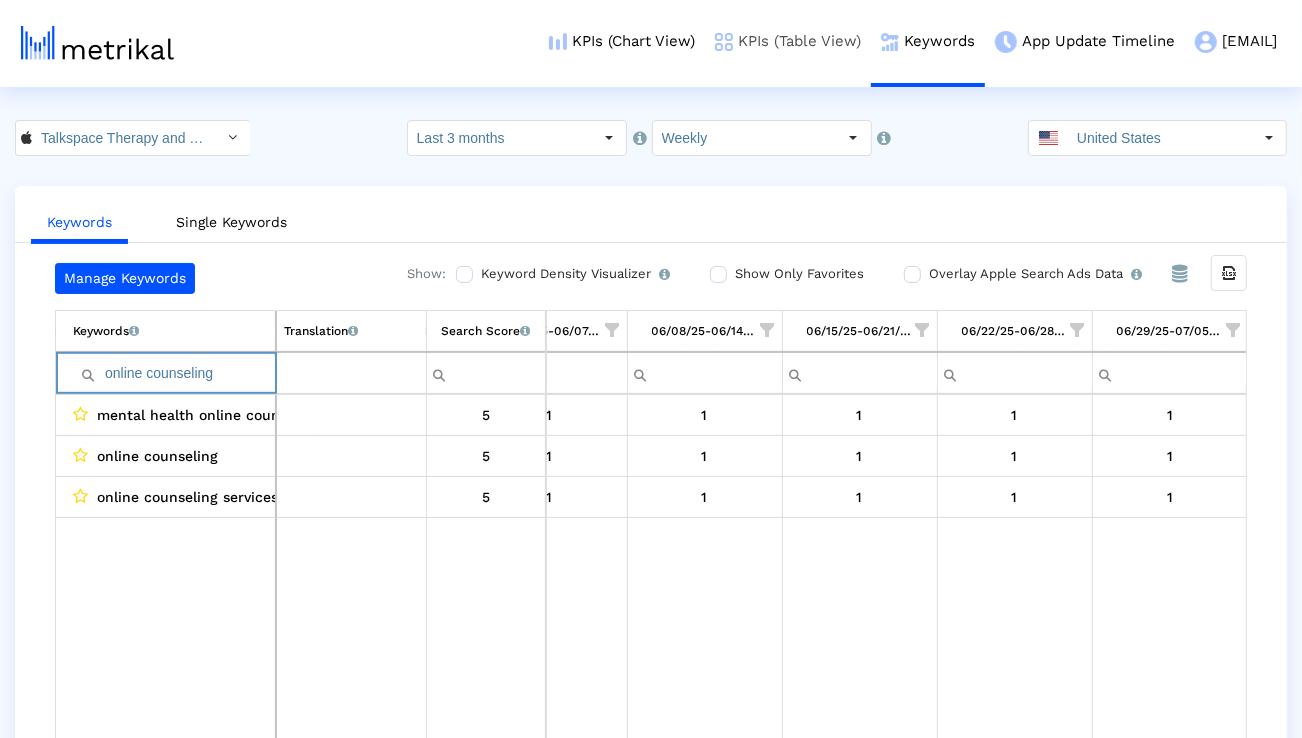 type on "online counseling" 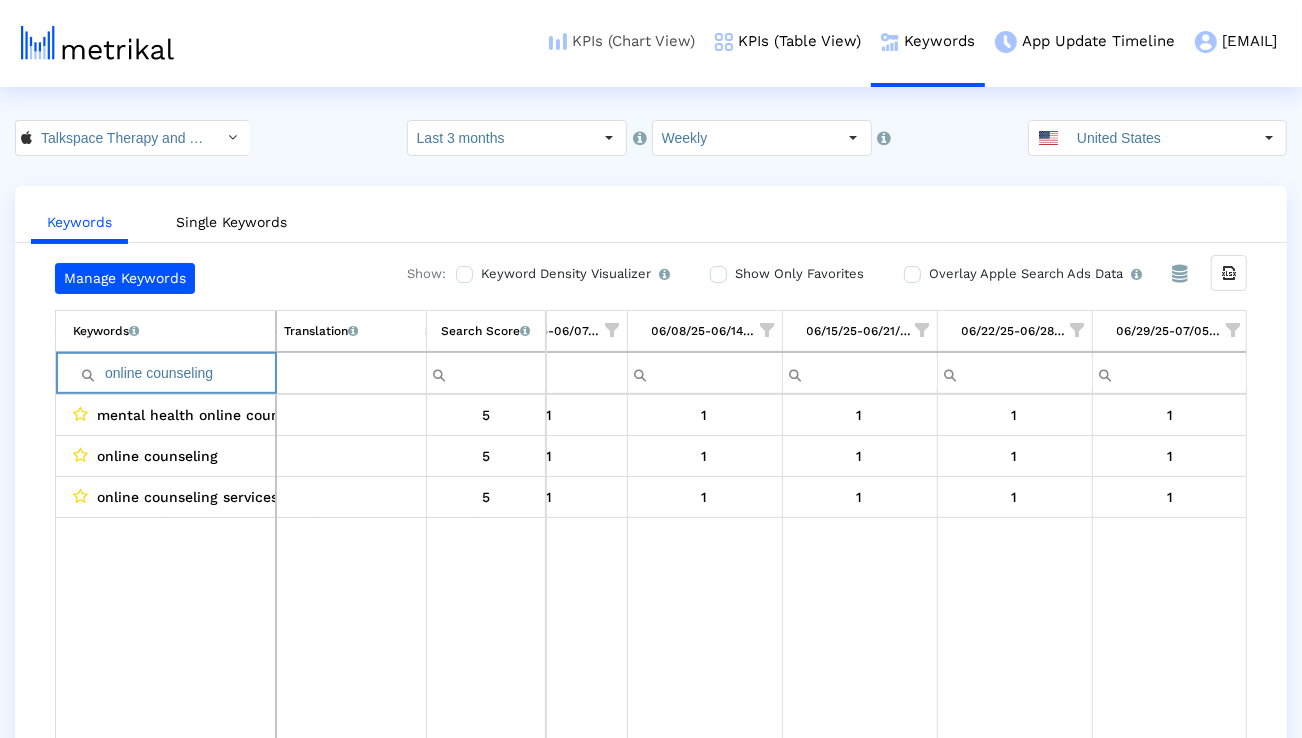 click on "KPIs (Chart View)" at bounding box center (622, 41) 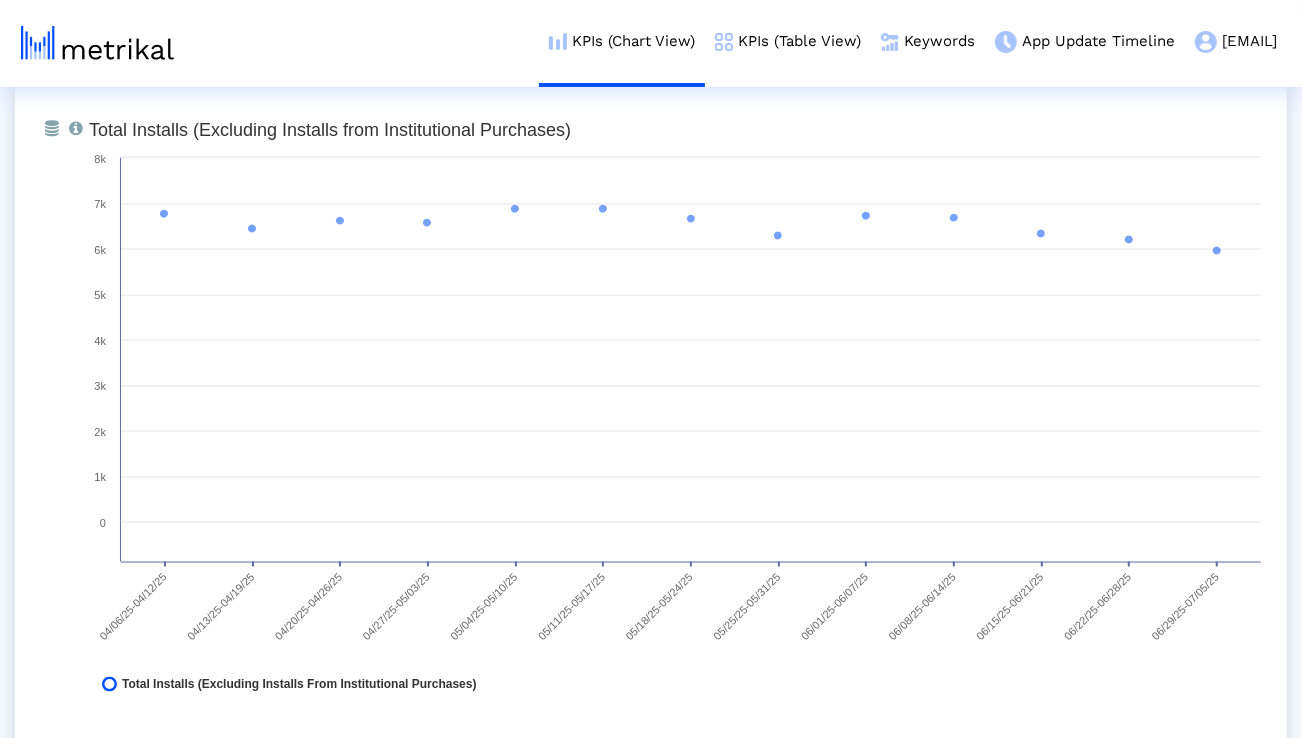 scroll, scrollTop: 1567, scrollLeft: 0, axis: vertical 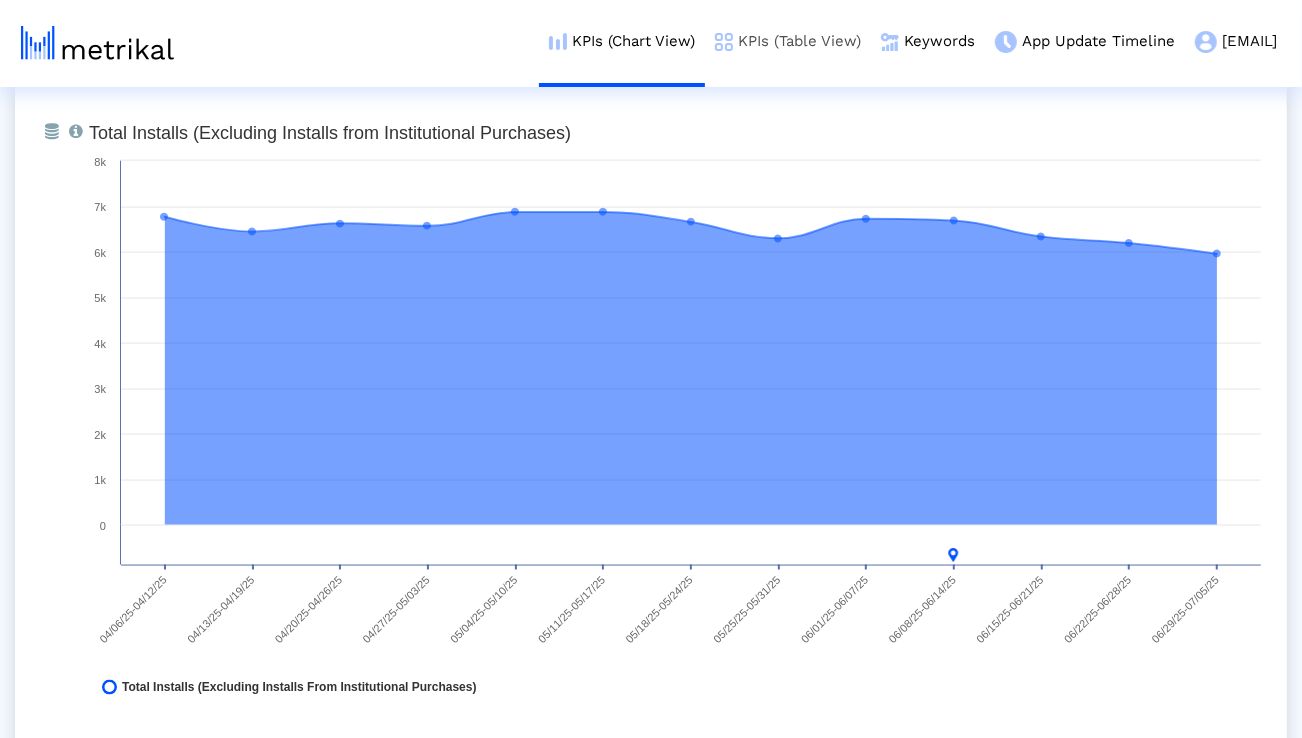 click on "KPIs (Table View)" at bounding box center (788, 41) 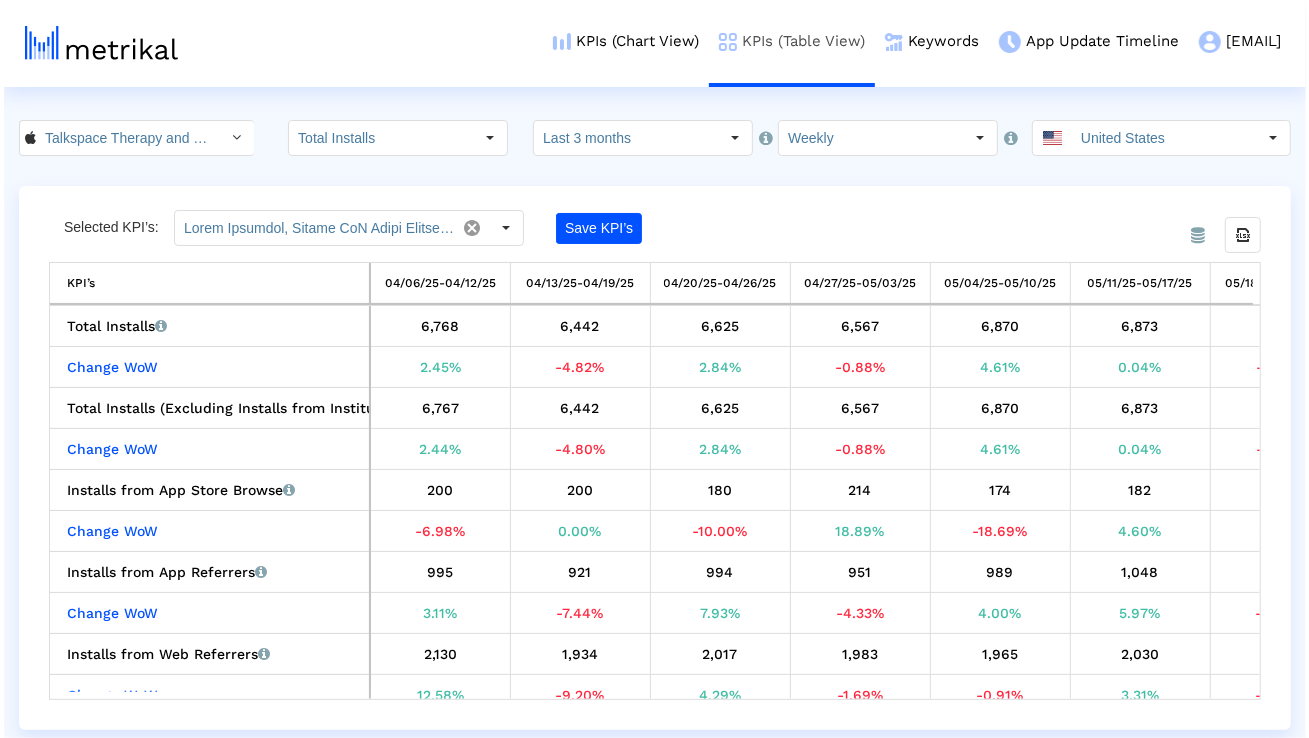 scroll, scrollTop: 0, scrollLeft: 0, axis: both 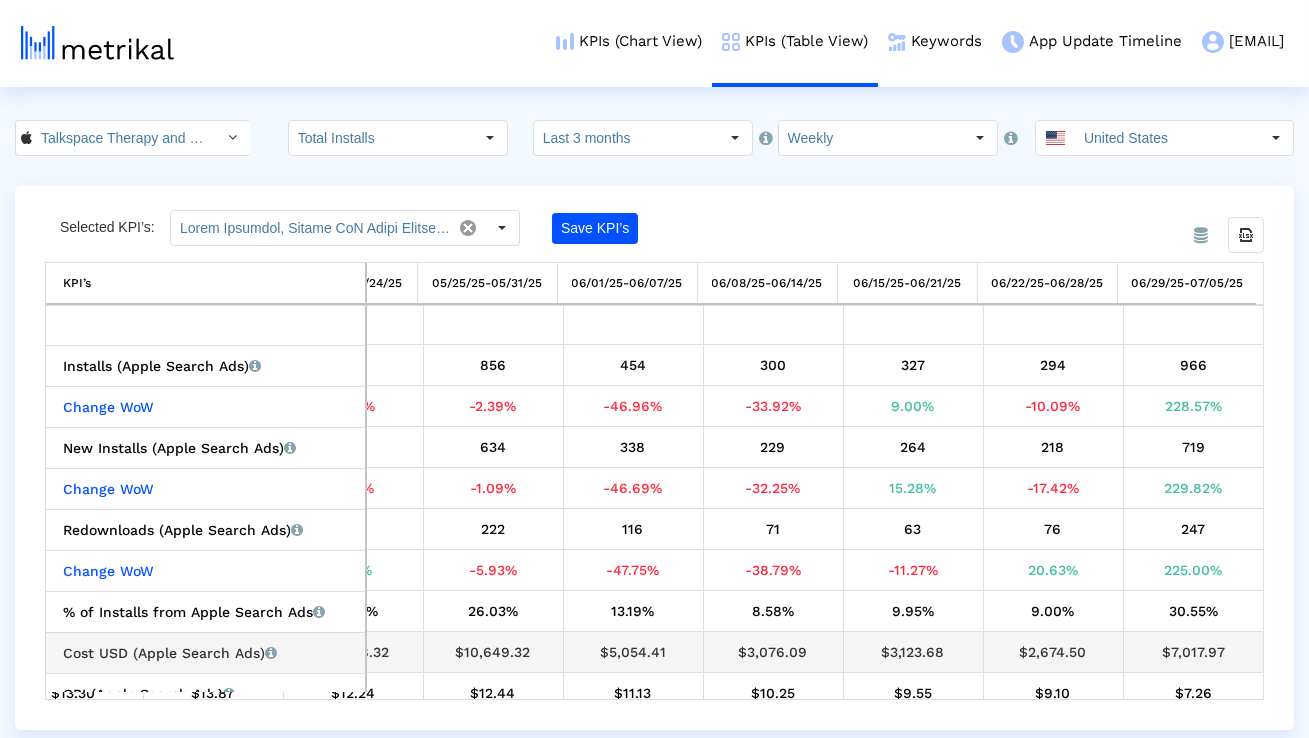 drag, startPoint x: 1088, startPoint y: 650, endPoint x: 1014, endPoint y: 648, distance: 74.02702 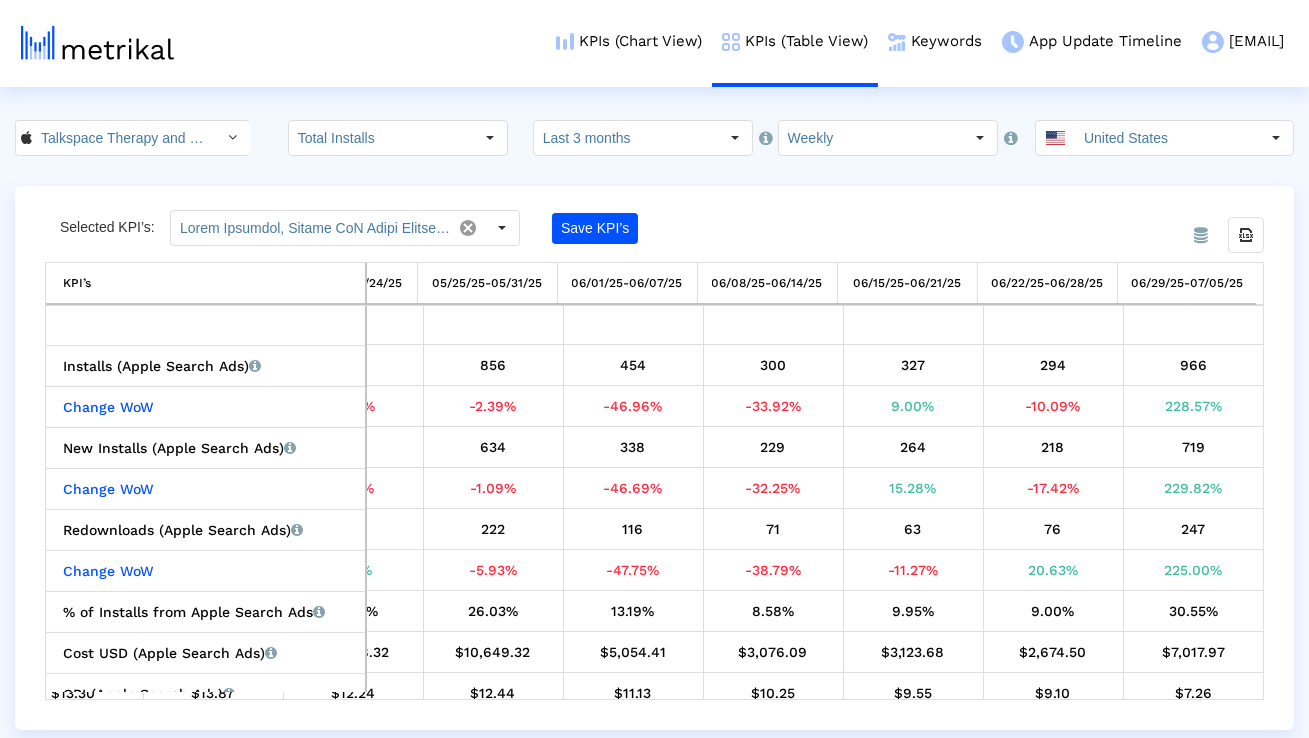 copy on "$2,674.50" 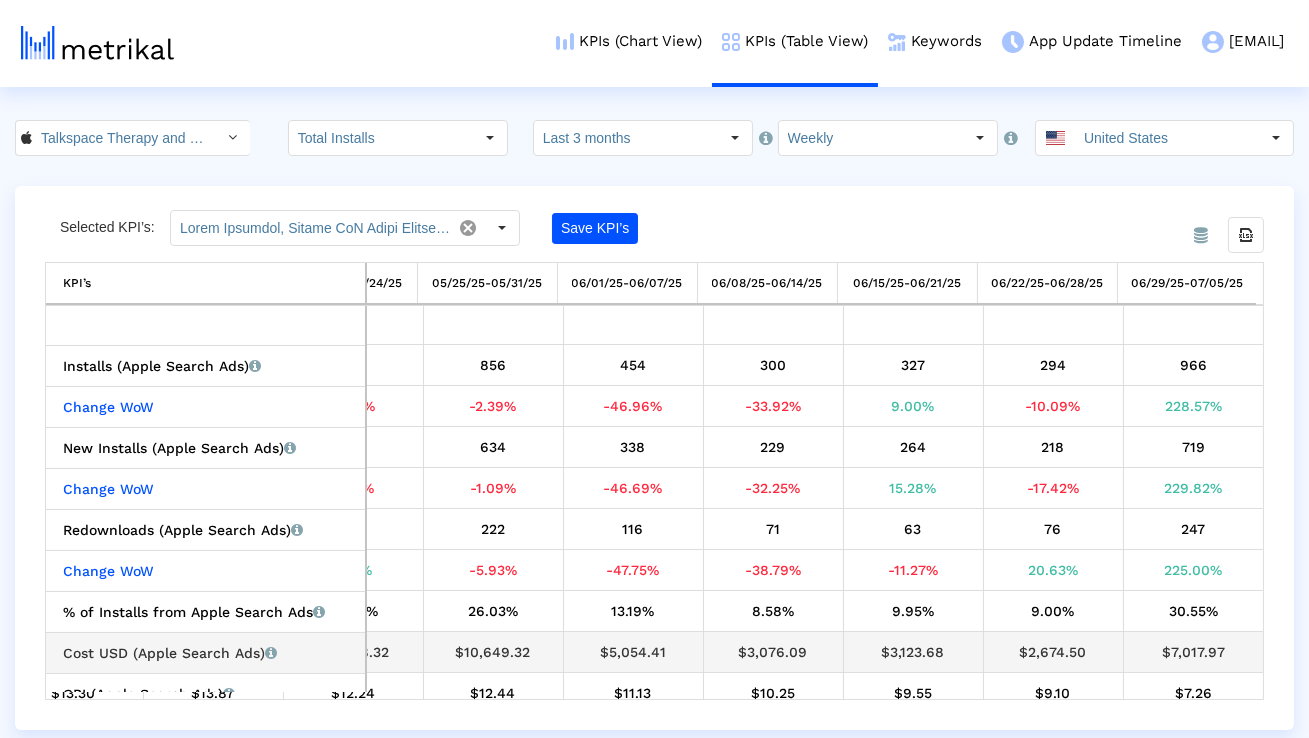 click on "$7,017.97" at bounding box center (1194, 652) 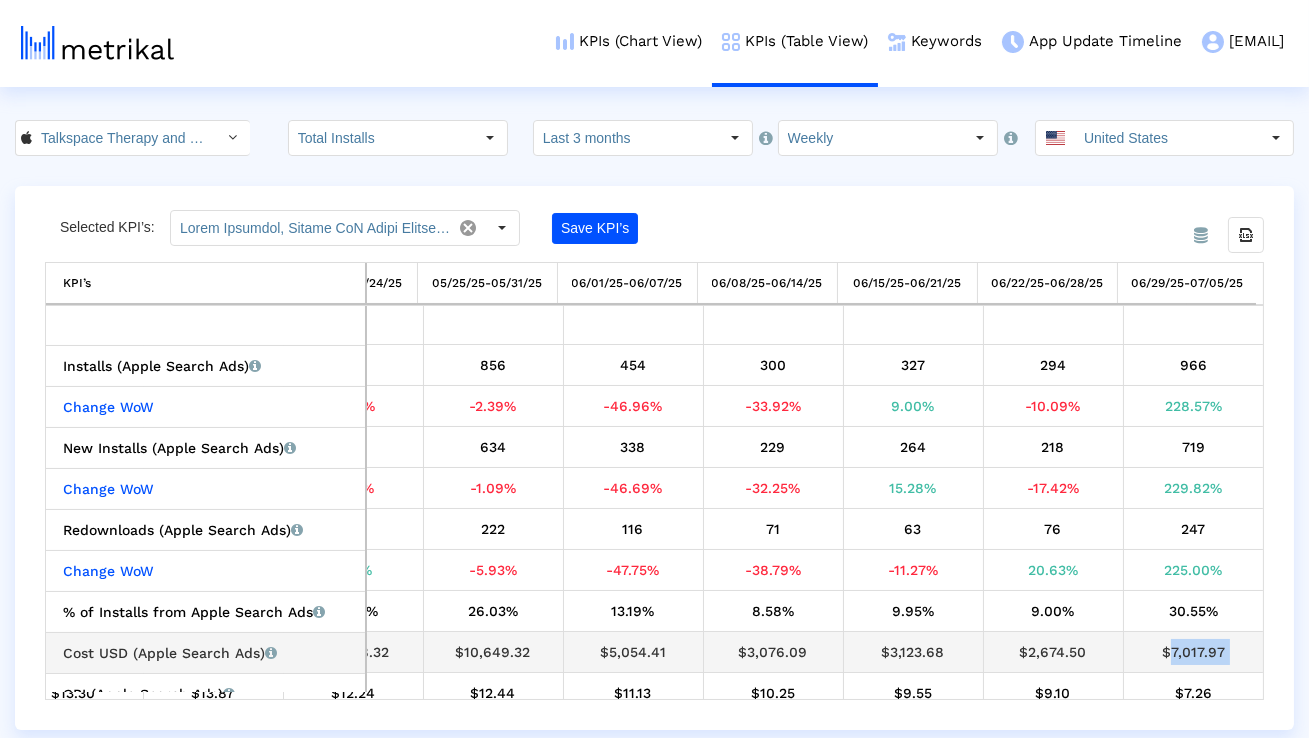 click on "$7,017.97" at bounding box center (1194, 652) 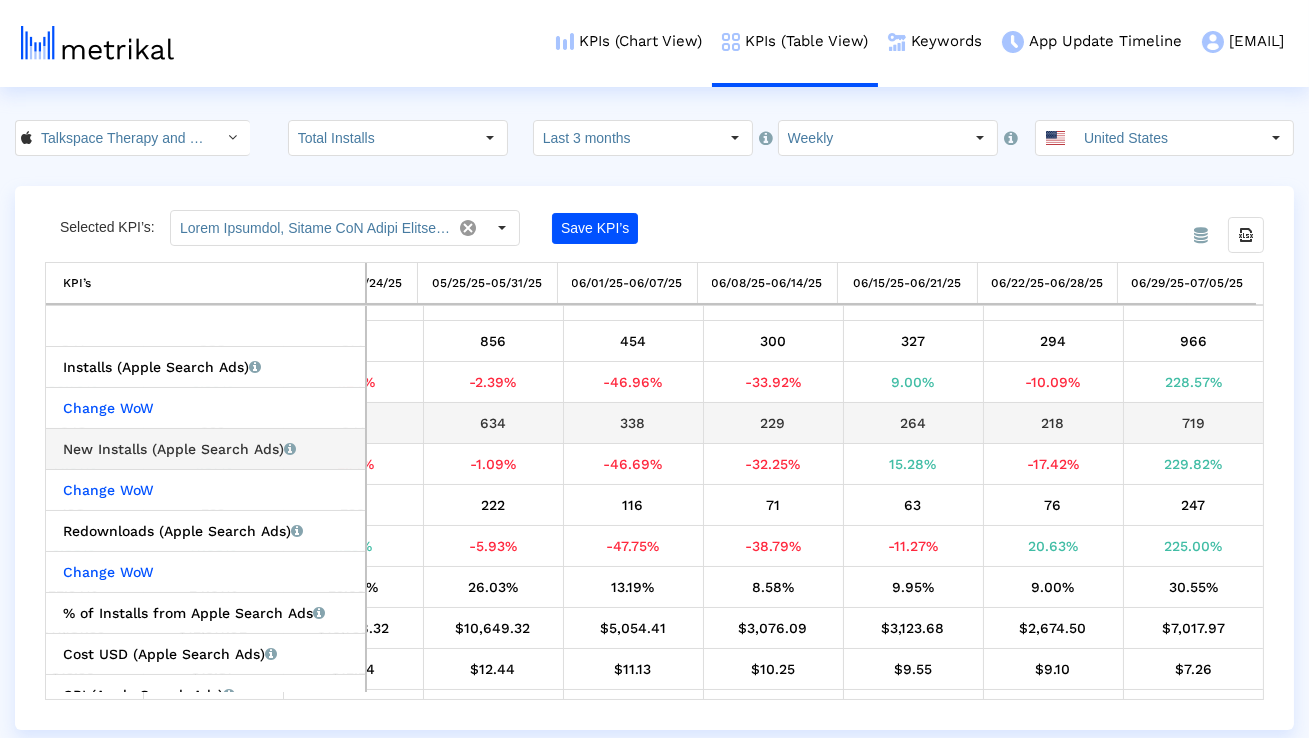 scroll, scrollTop: 643, scrollLeft: 929, axis: both 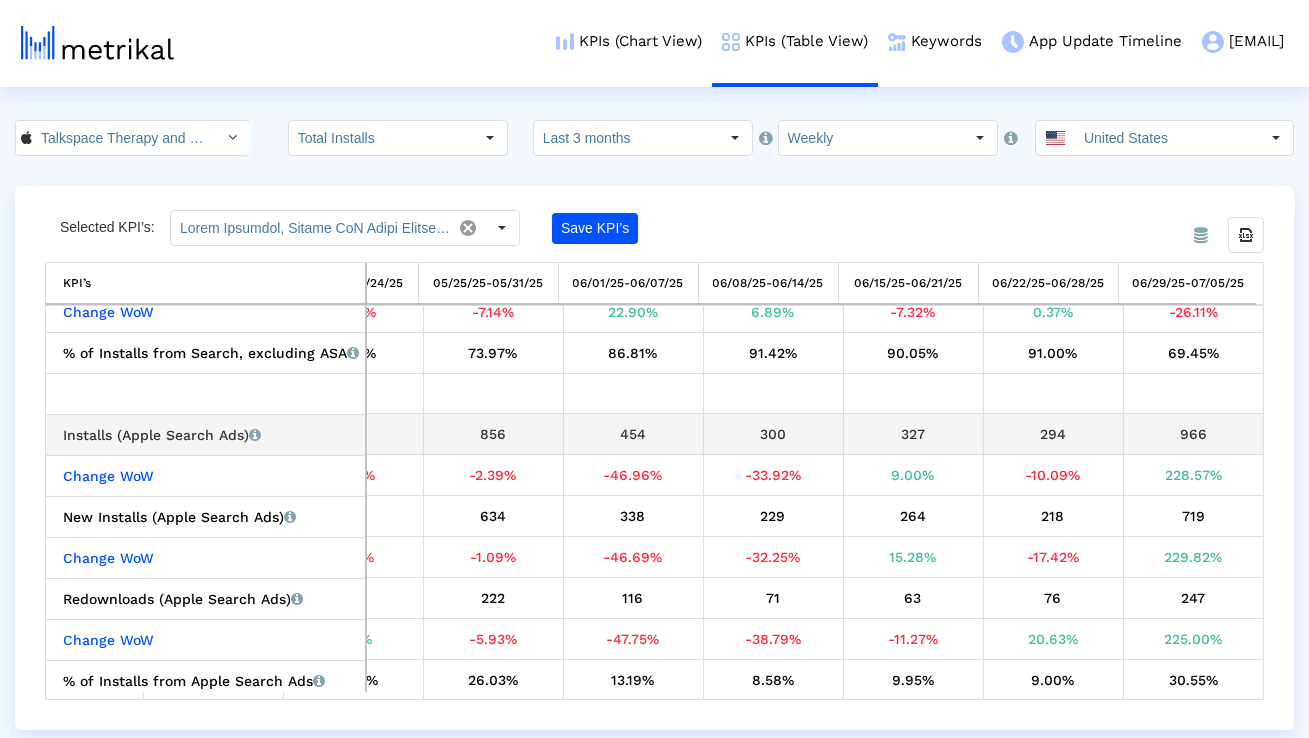 drag, startPoint x: 1063, startPoint y: 430, endPoint x: 1027, endPoint y: 430, distance: 36 